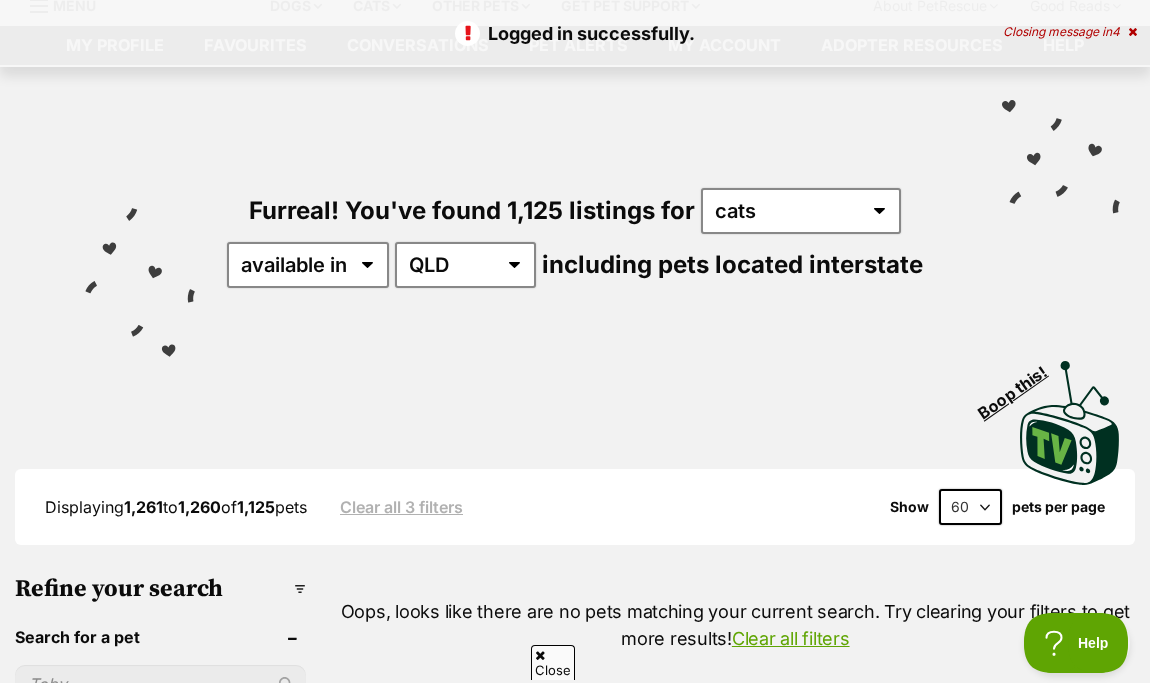 scroll, scrollTop: 0, scrollLeft: 0, axis: both 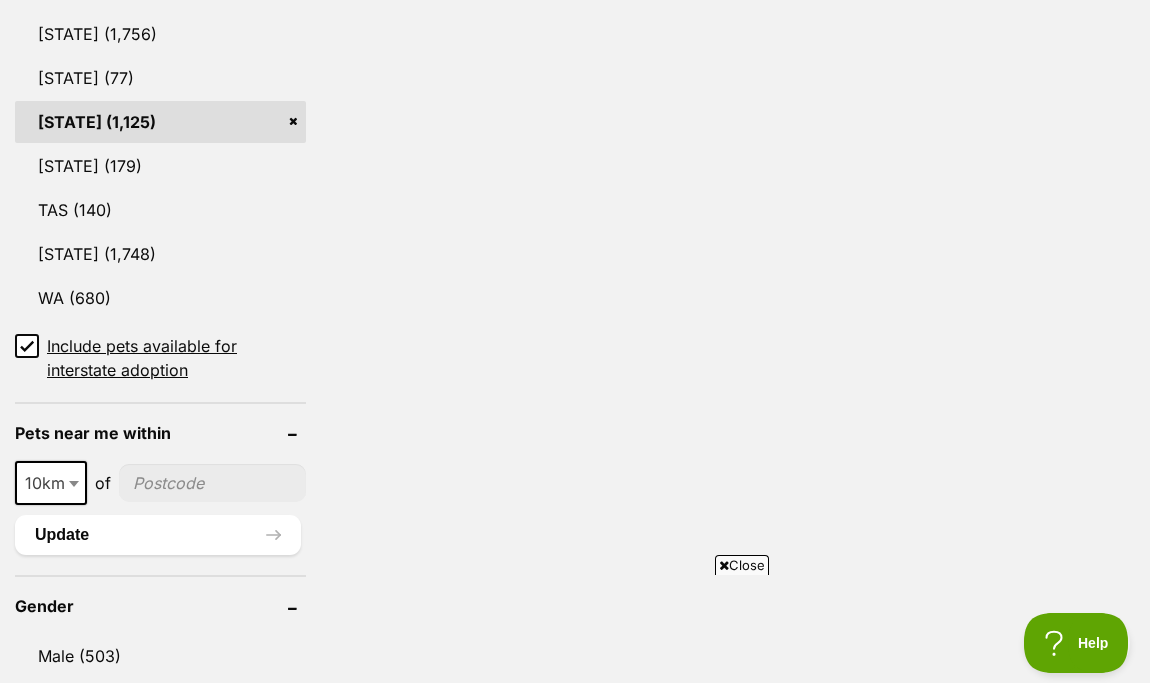 click at bounding box center [212, 483] 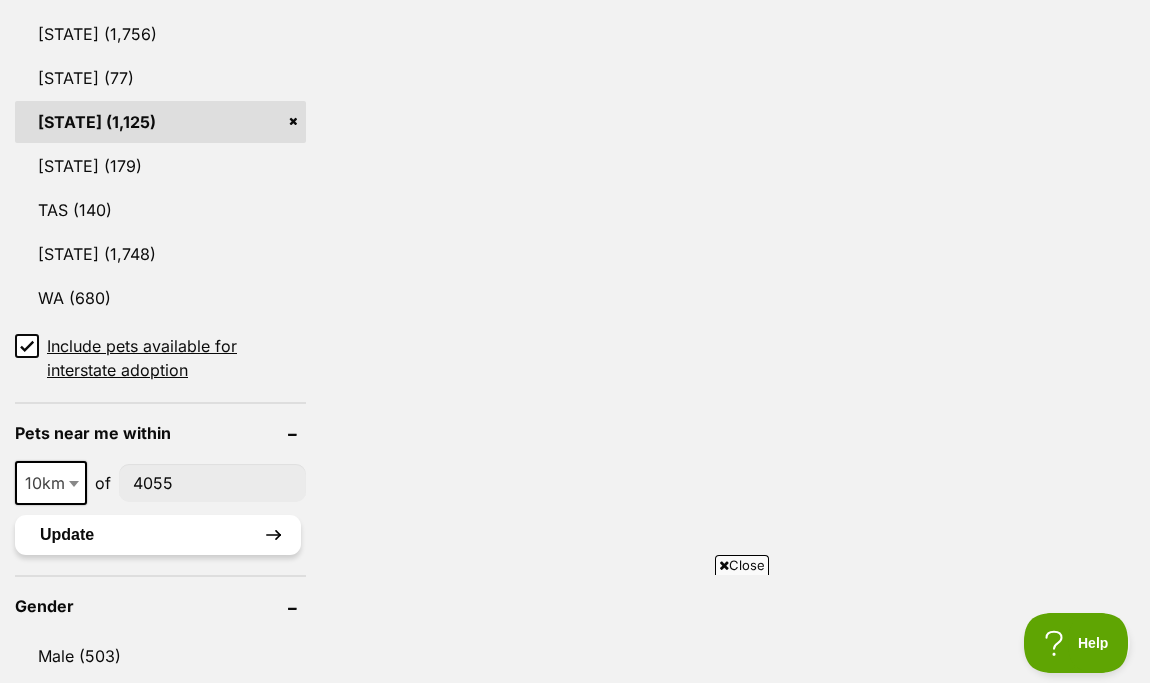 type on "4055" 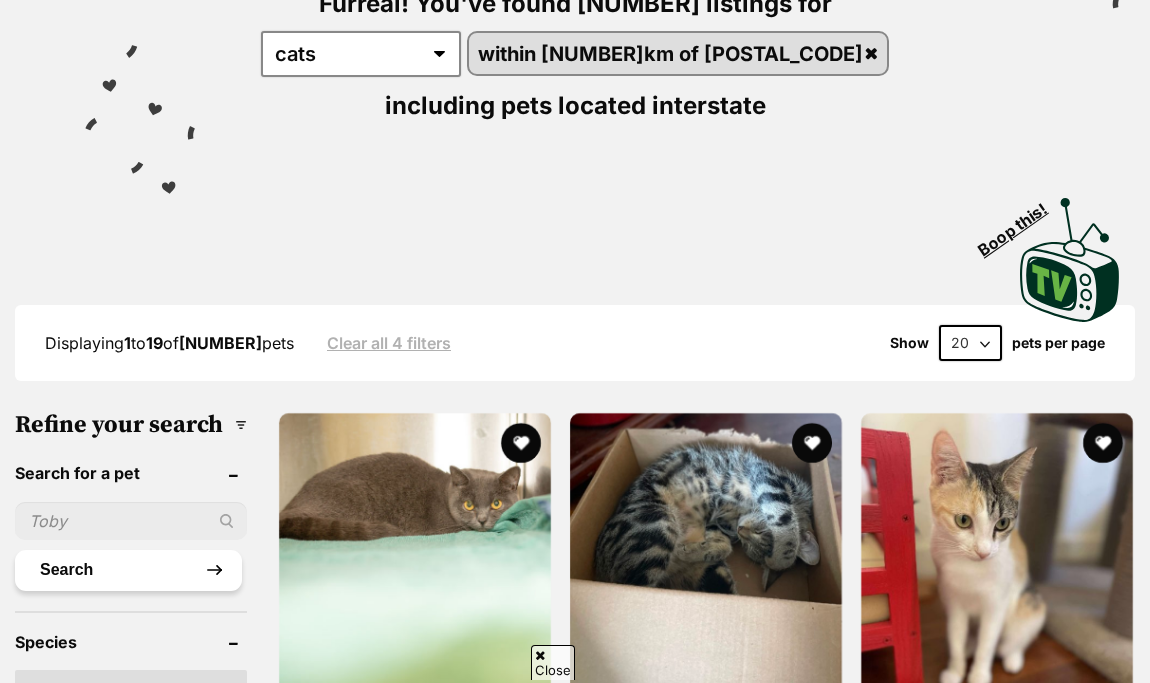 scroll, scrollTop: 0, scrollLeft: 0, axis: both 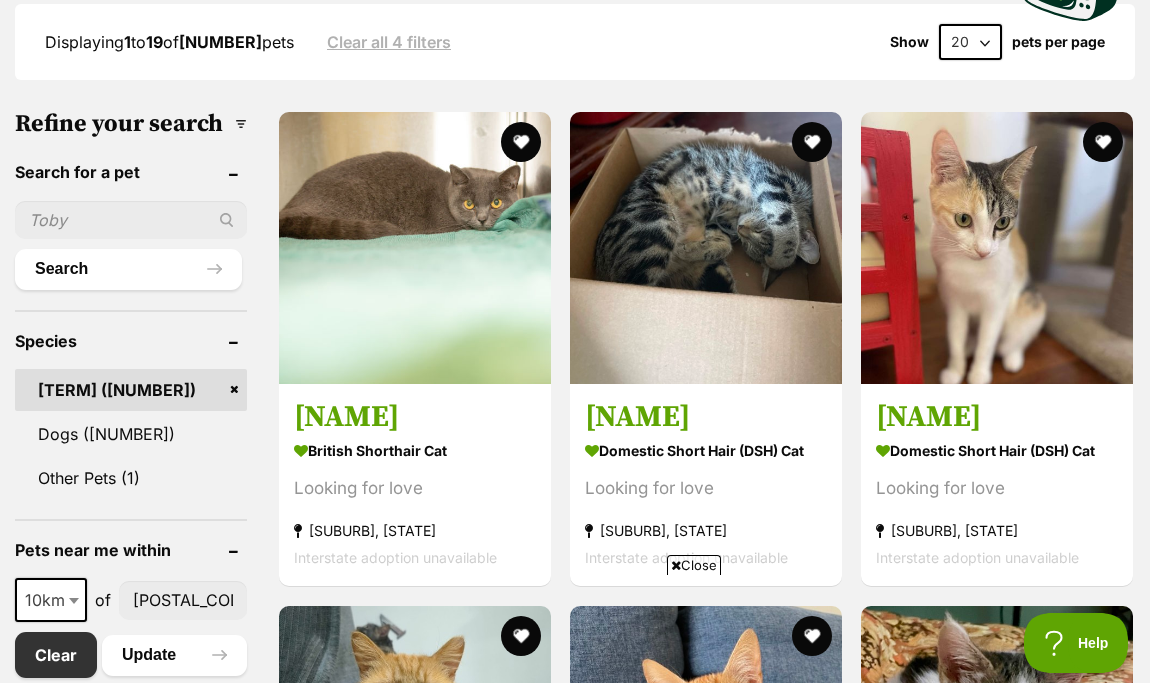click on "Close" at bounding box center [694, 565] 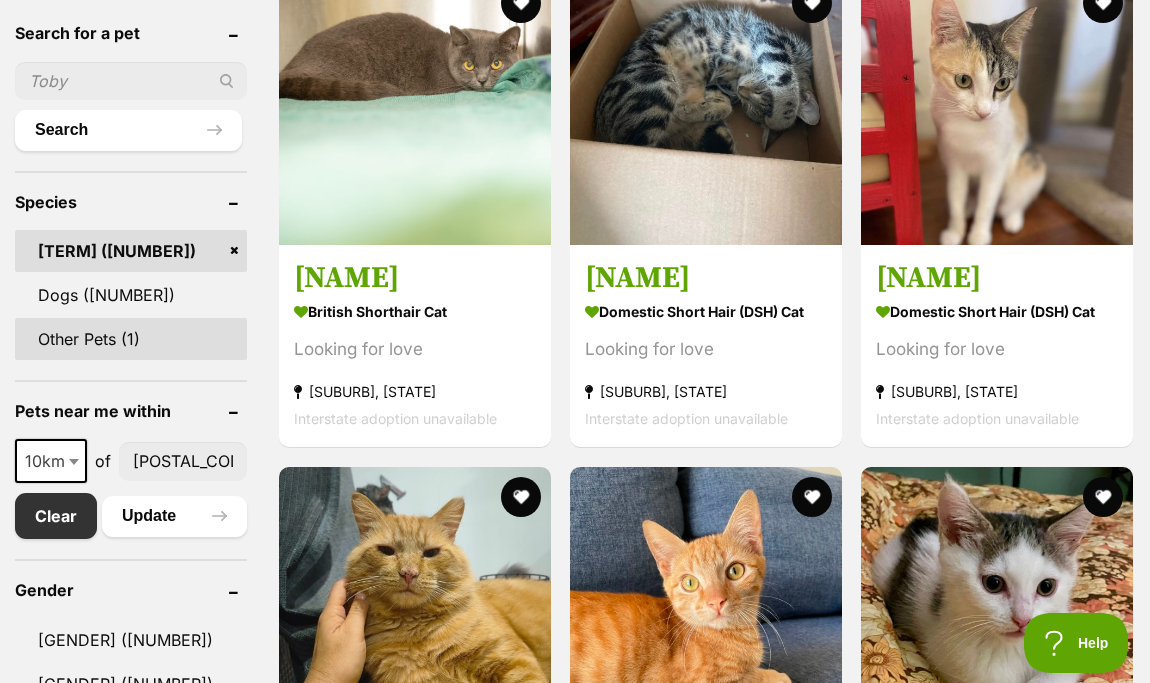 scroll, scrollTop: 769, scrollLeft: 0, axis: vertical 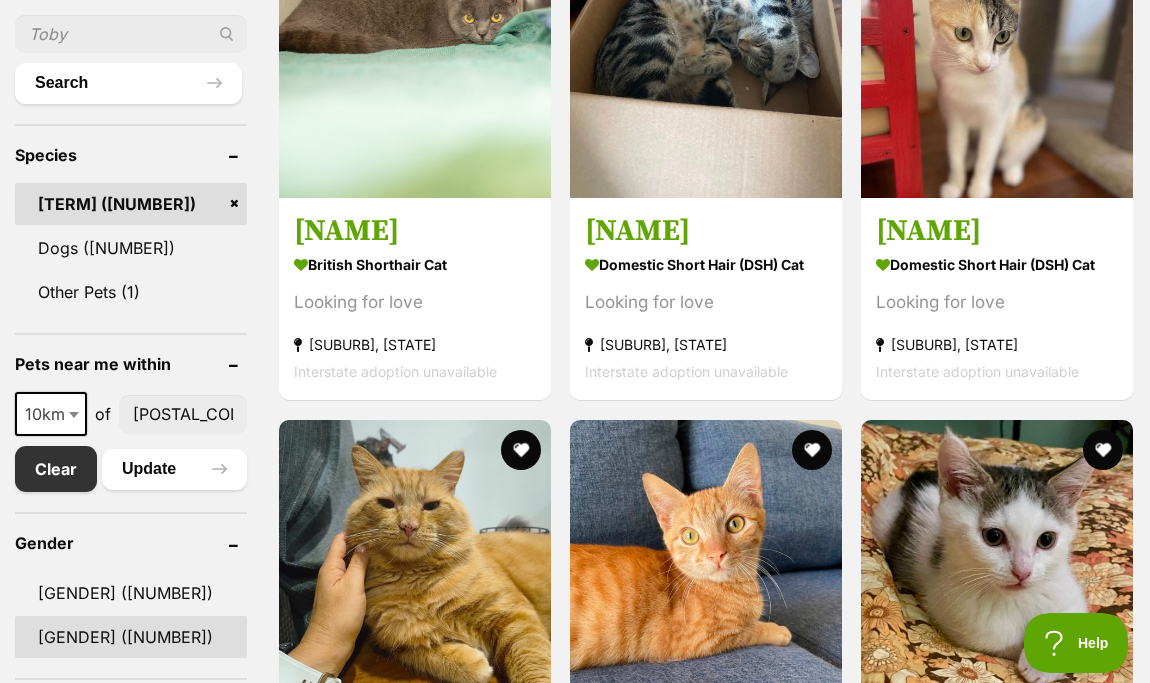 click on "Female (75)" at bounding box center [131, 637] 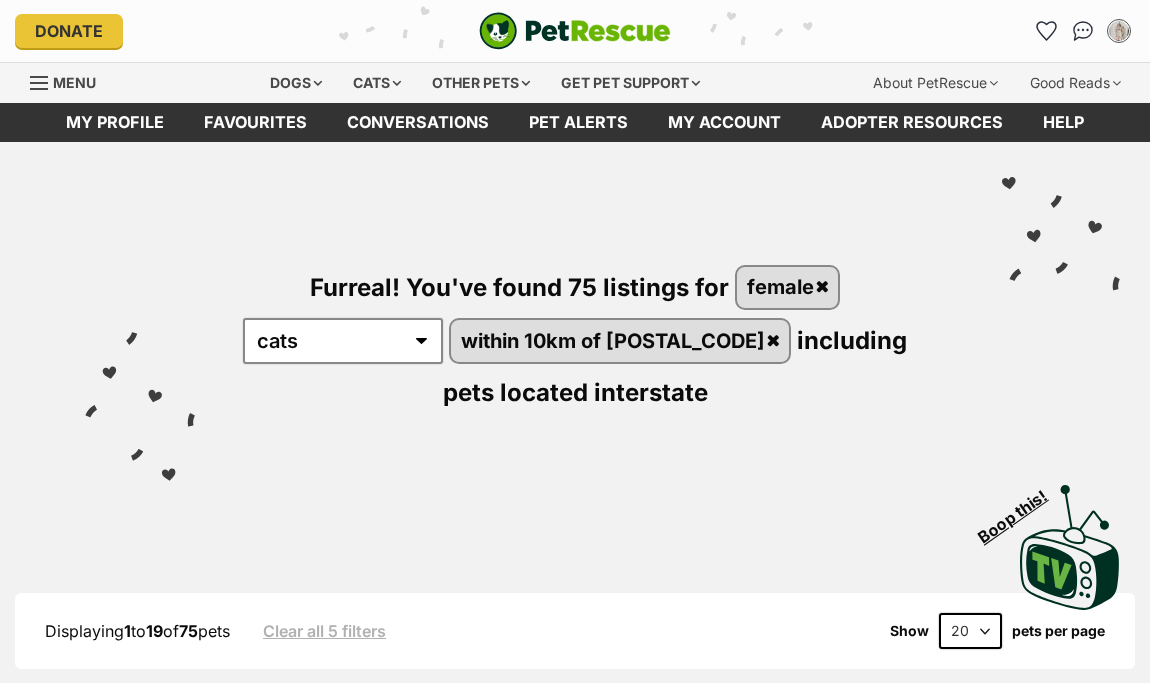 scroll, scrollTop: 0, scrollLeft: 0, axis: both 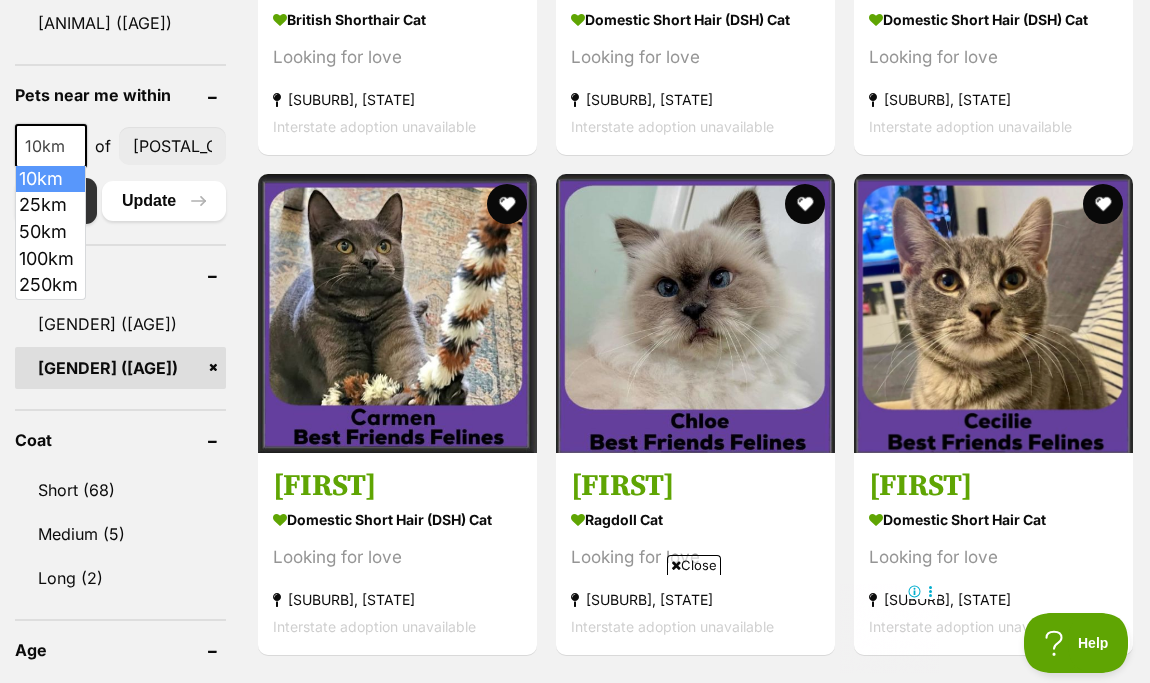 click at bounding box center (76, 146) 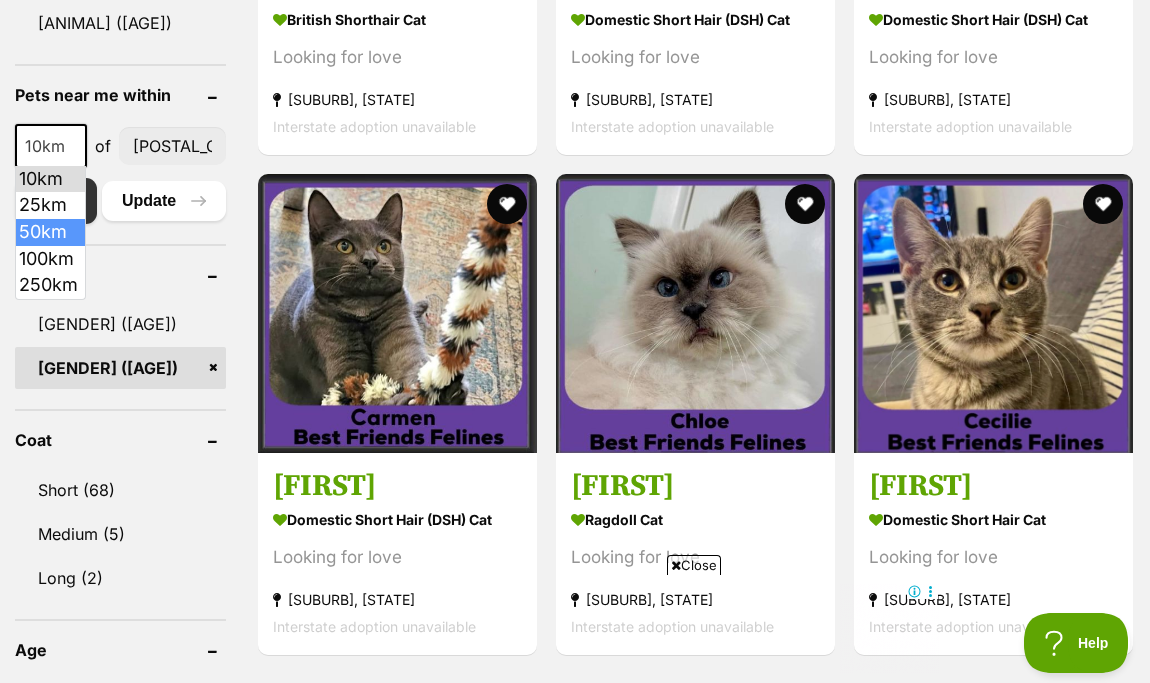 select on "50" 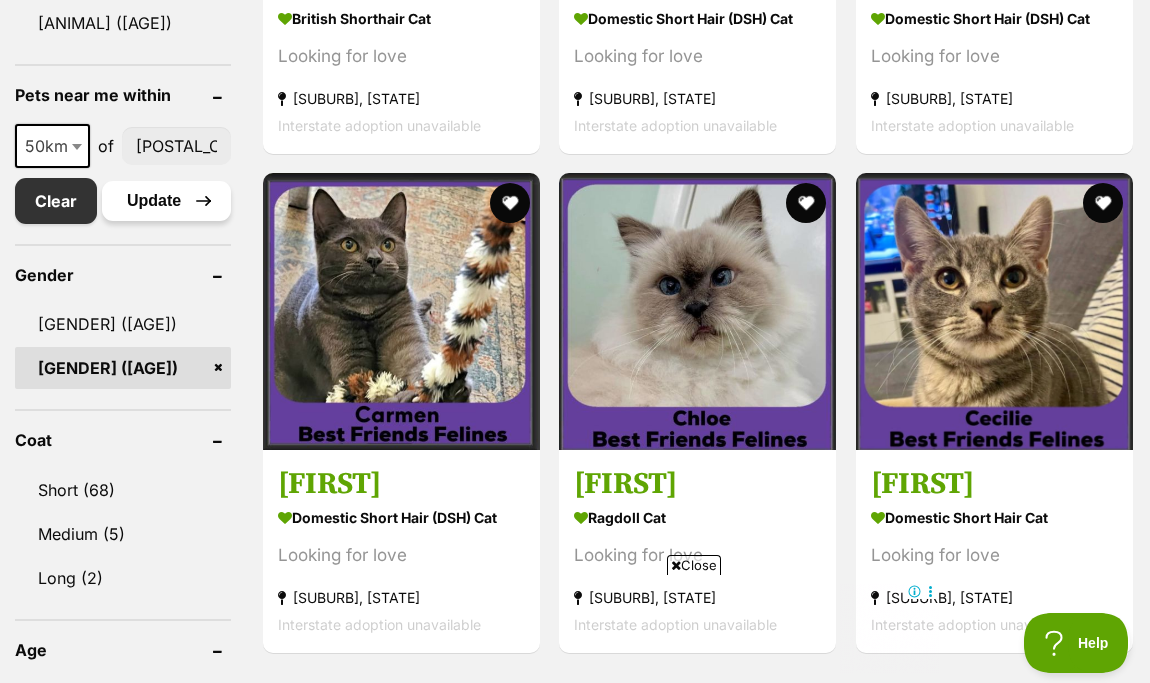 click on "Update" at bounding box center [166, 201] 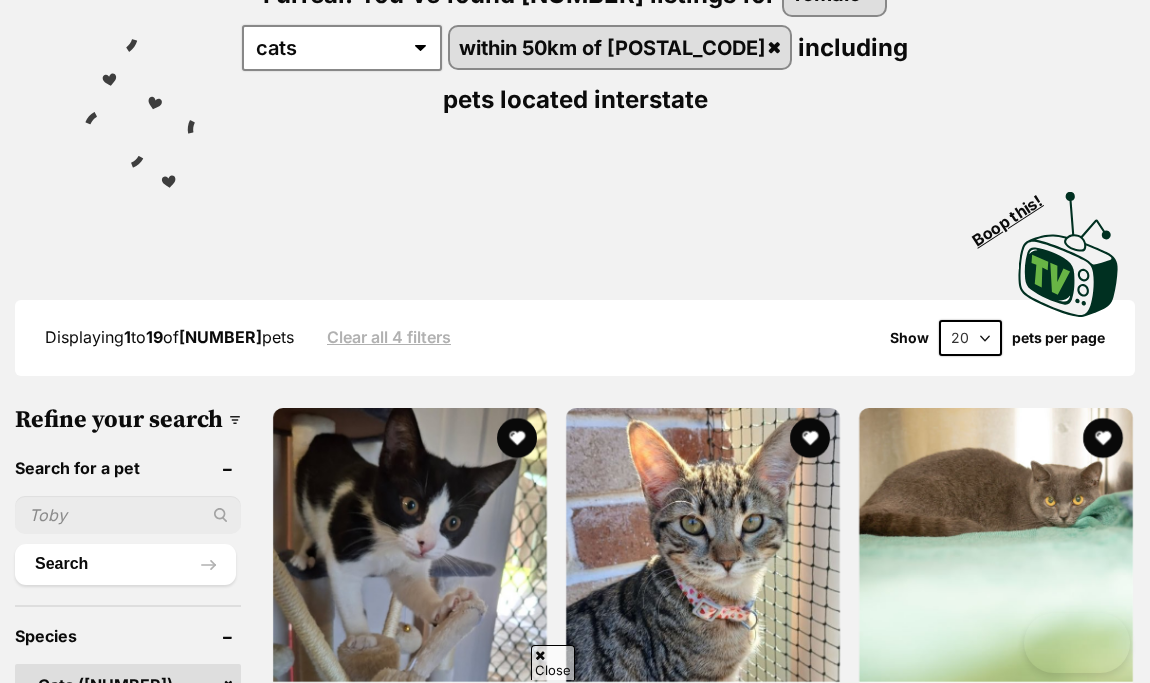 scroll, scrollTop: 295, scrollLeft: 0, axis: vertical 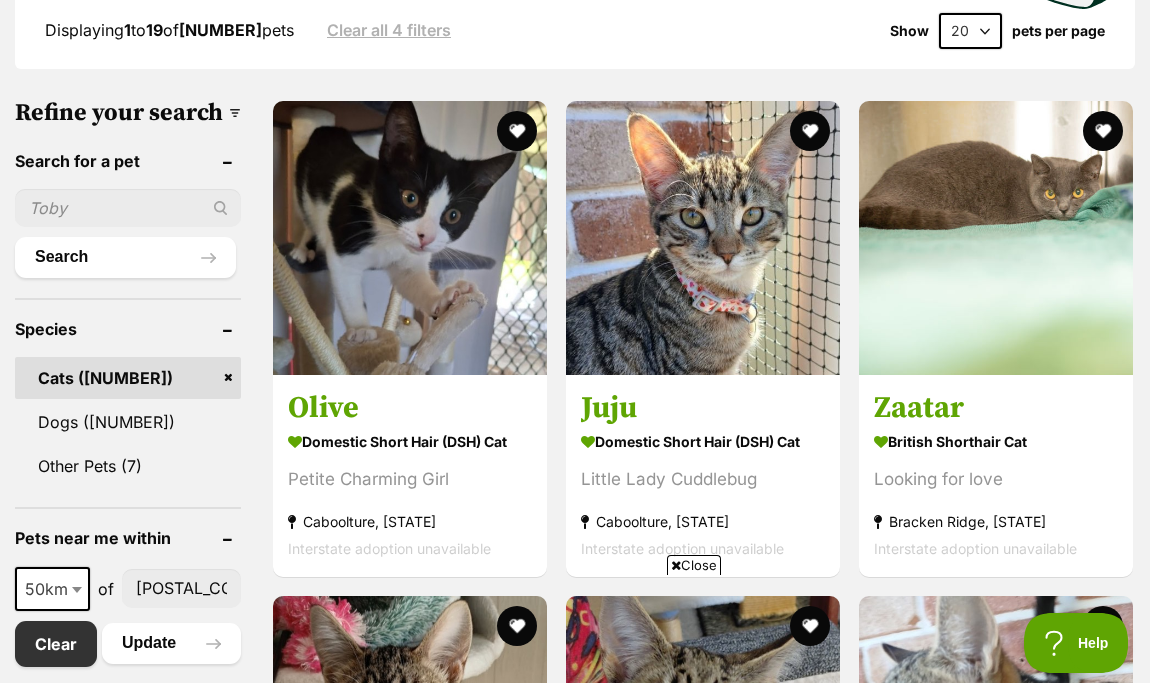click on "Close" at bounding box center (694, 565) 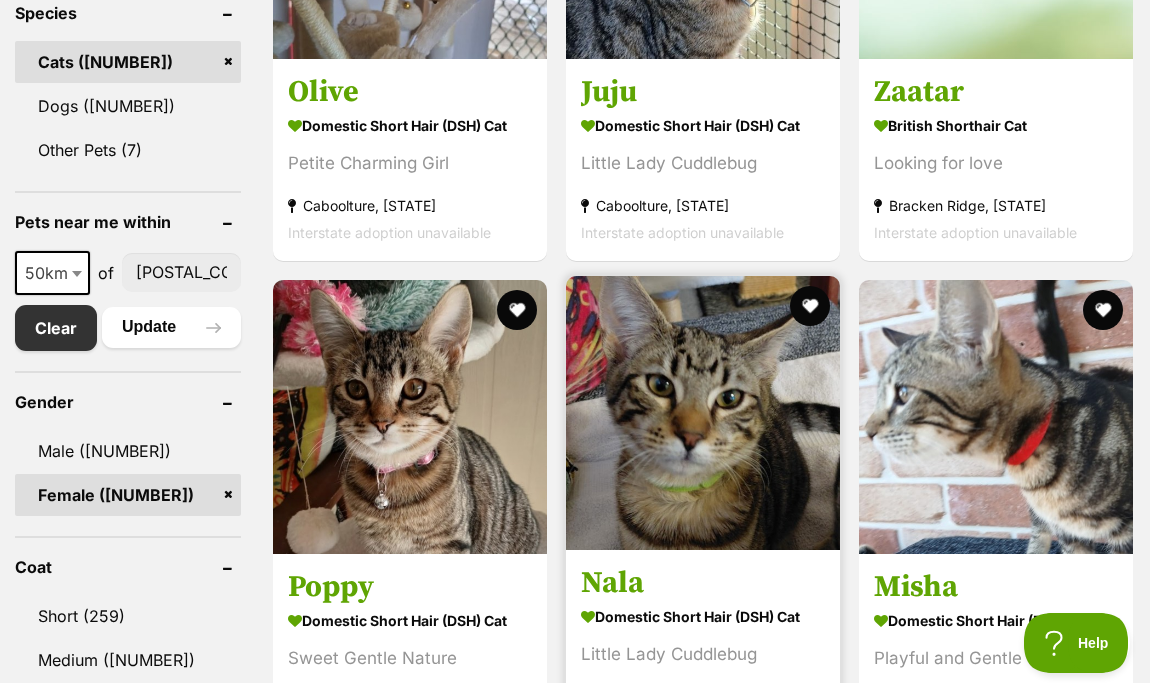 scroll, scrollTop: 0, scrollLeft: 0, axis: both 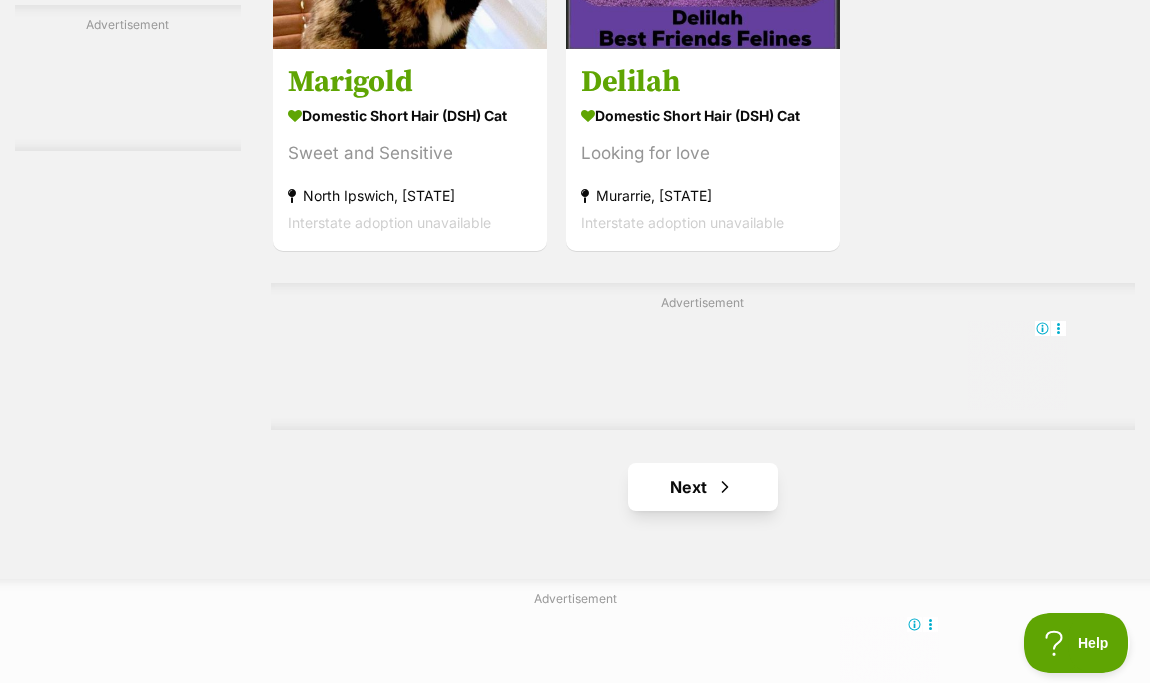 click on "Next" at bounding box center [703, 487] 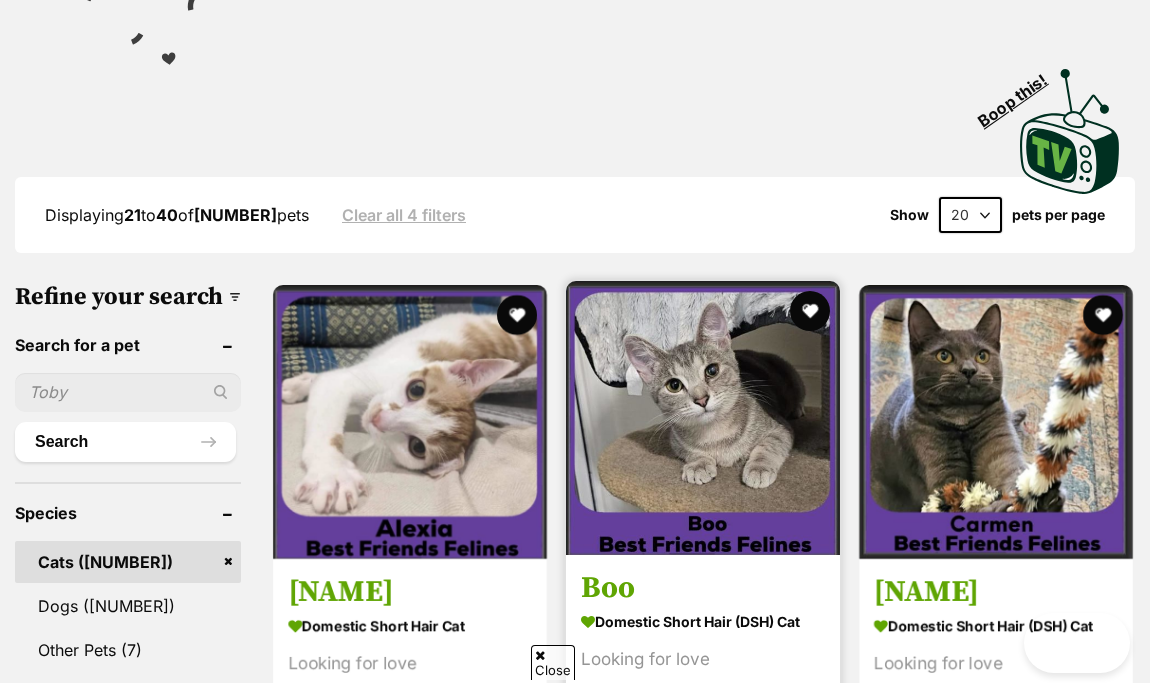 scroll, scrollTop: 416, scrollLeft: 0, axis: vertical 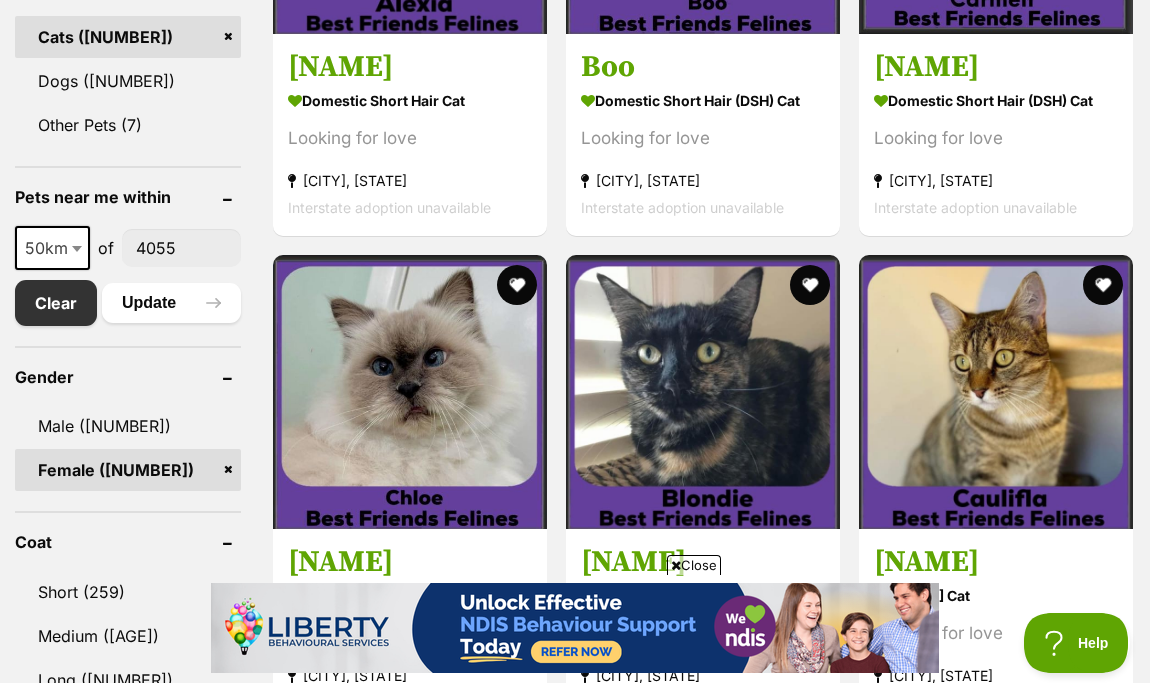 click on "Close" at bounding box center [694, 565] 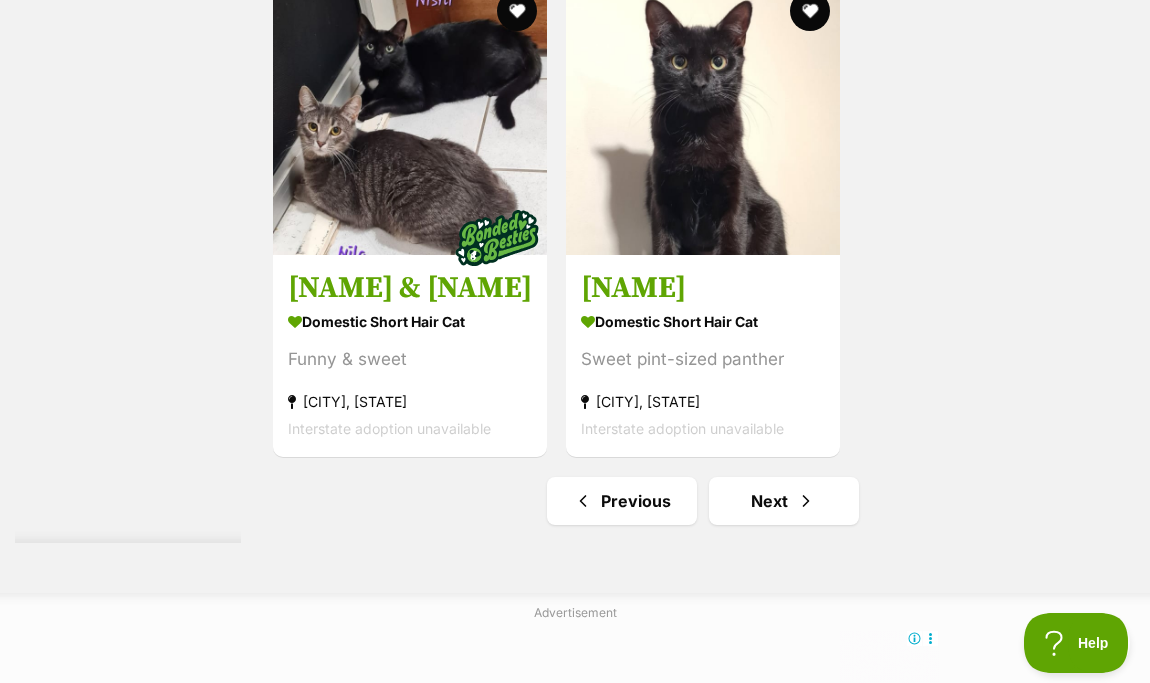 scroll, scrollTop: 4316, scrollLeft: 0, axis: vertical 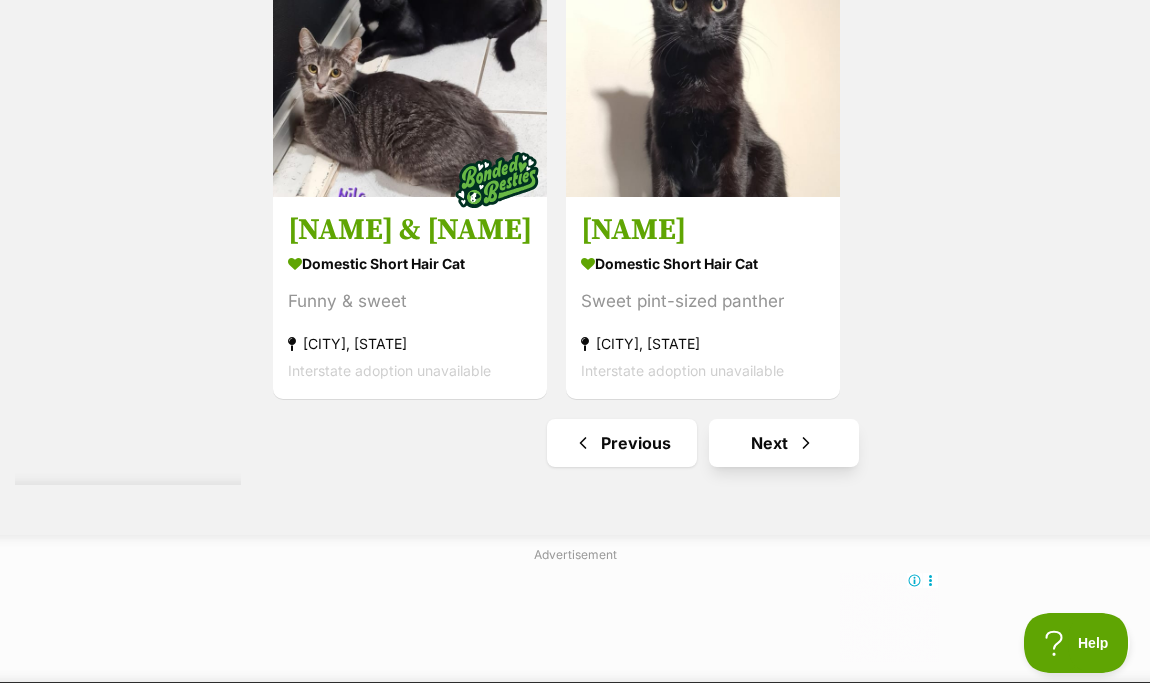 click on "Next" at bounding box center (784, 443) 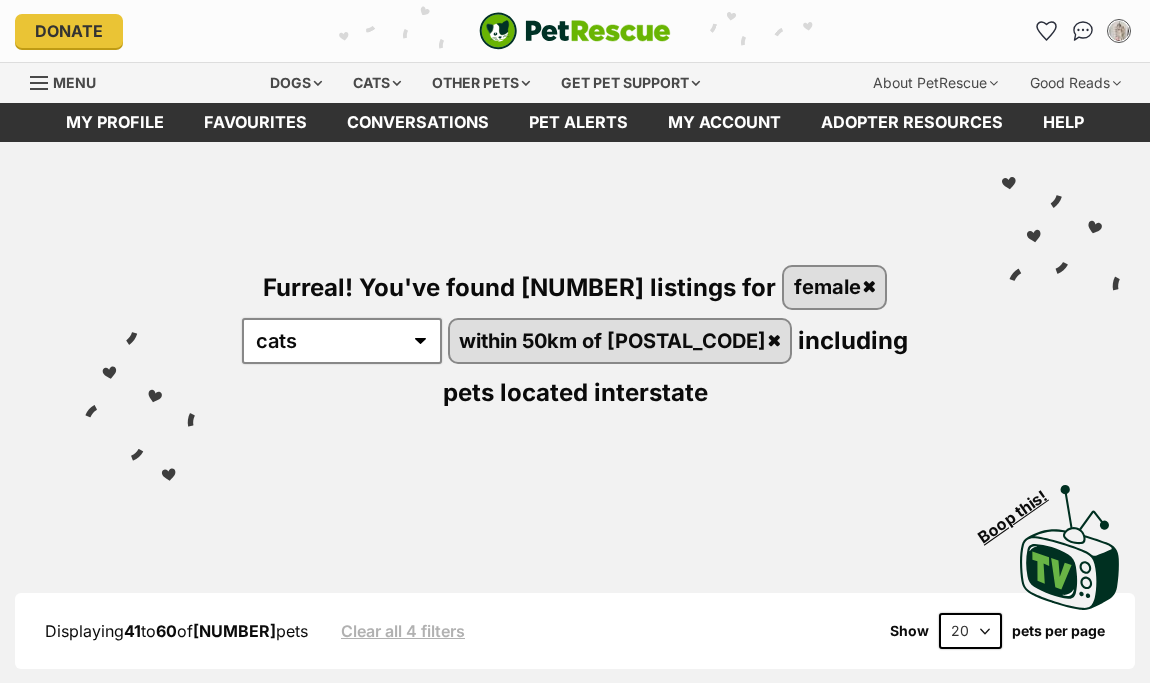scroll, scrollTop: 0, scrollLeft: 0, axis: both 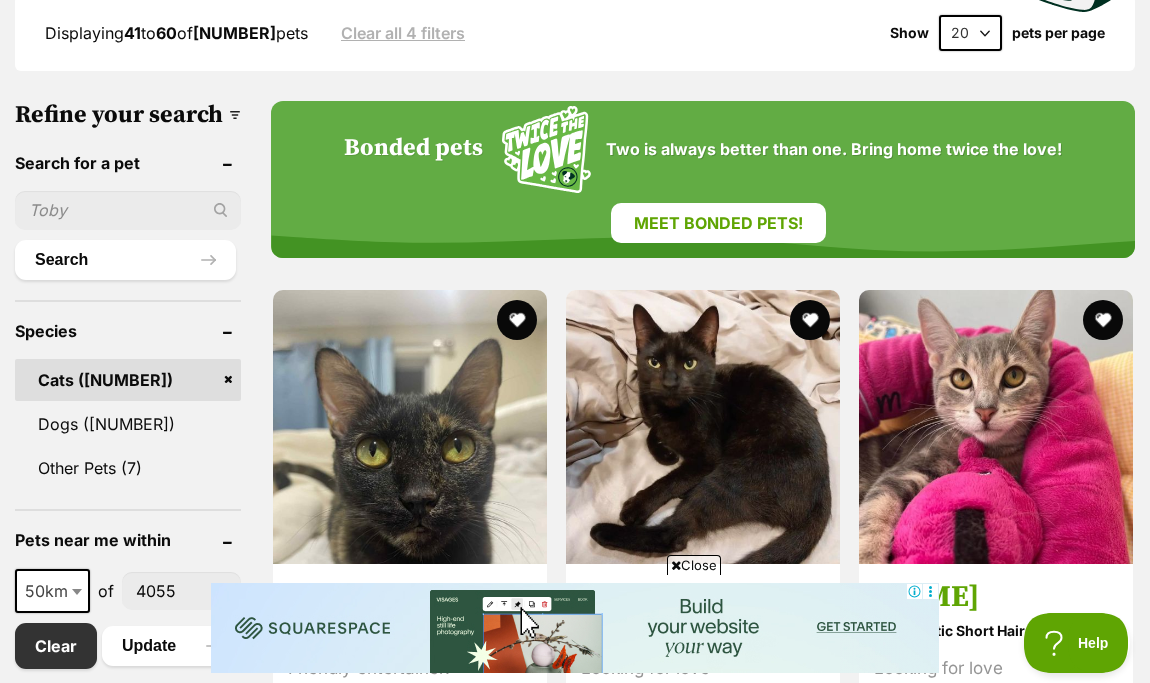 click on "Close" at bounding box center [694, 565] 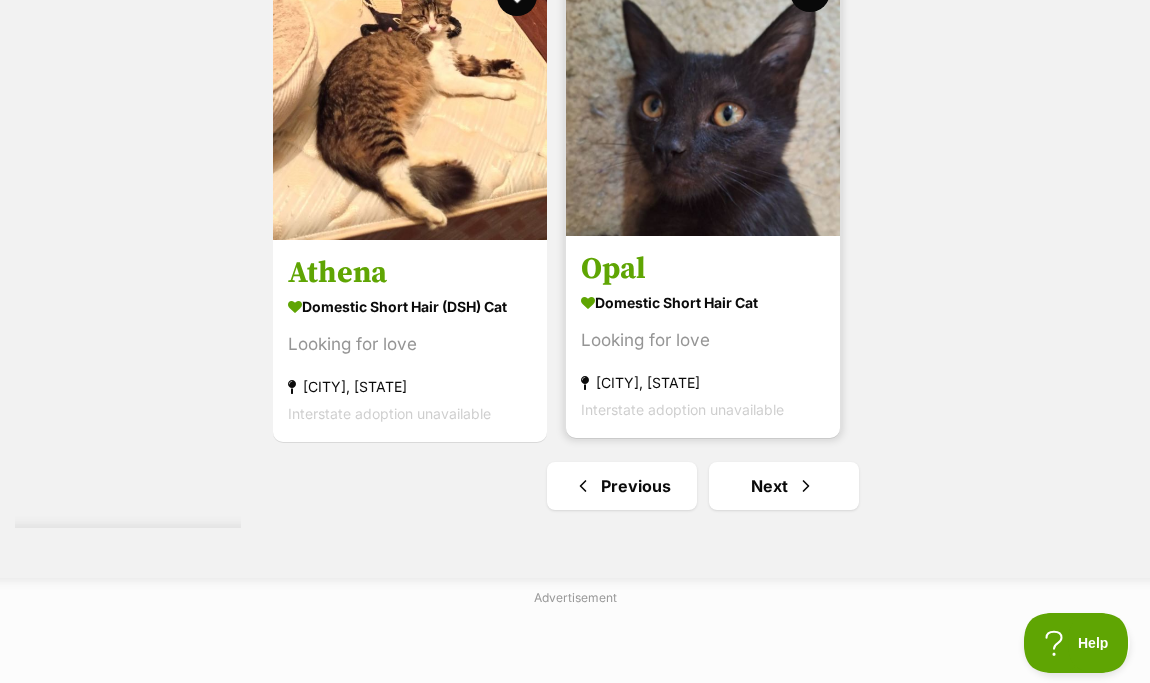 scroll, scrollTop: 4469, scrollLeft: 0, axis: vertical 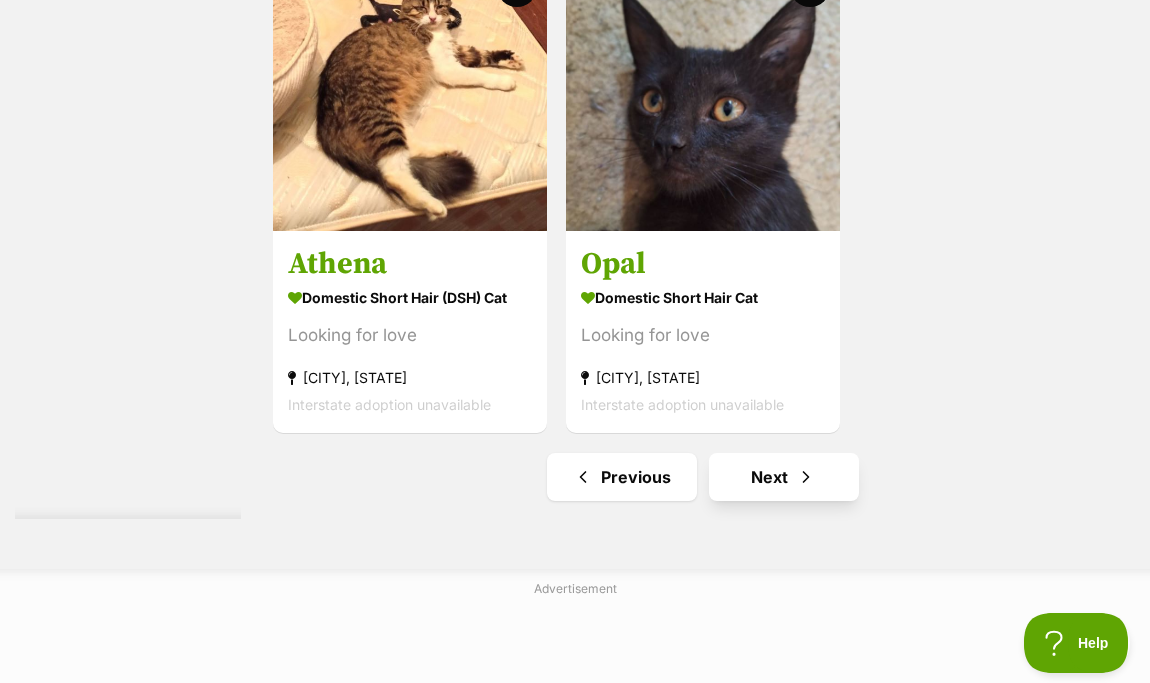 click on "Next" at bounding box center (784, 477) 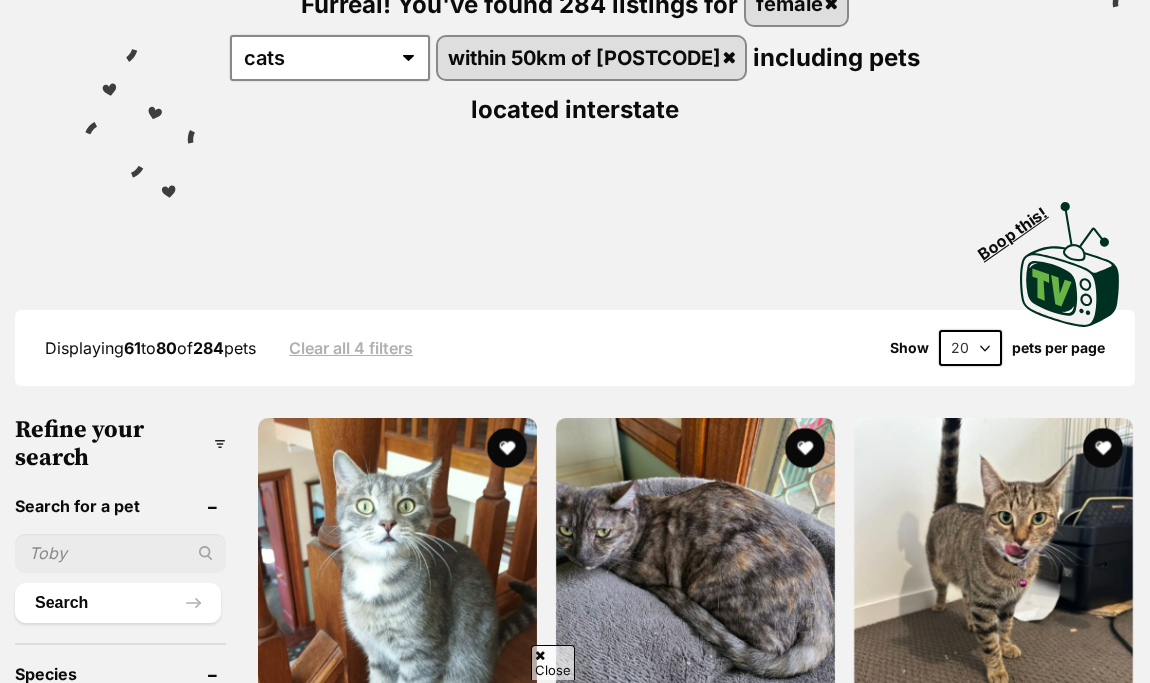 scroll, scrollTop: 0, scrollLeft: 0, axis: both 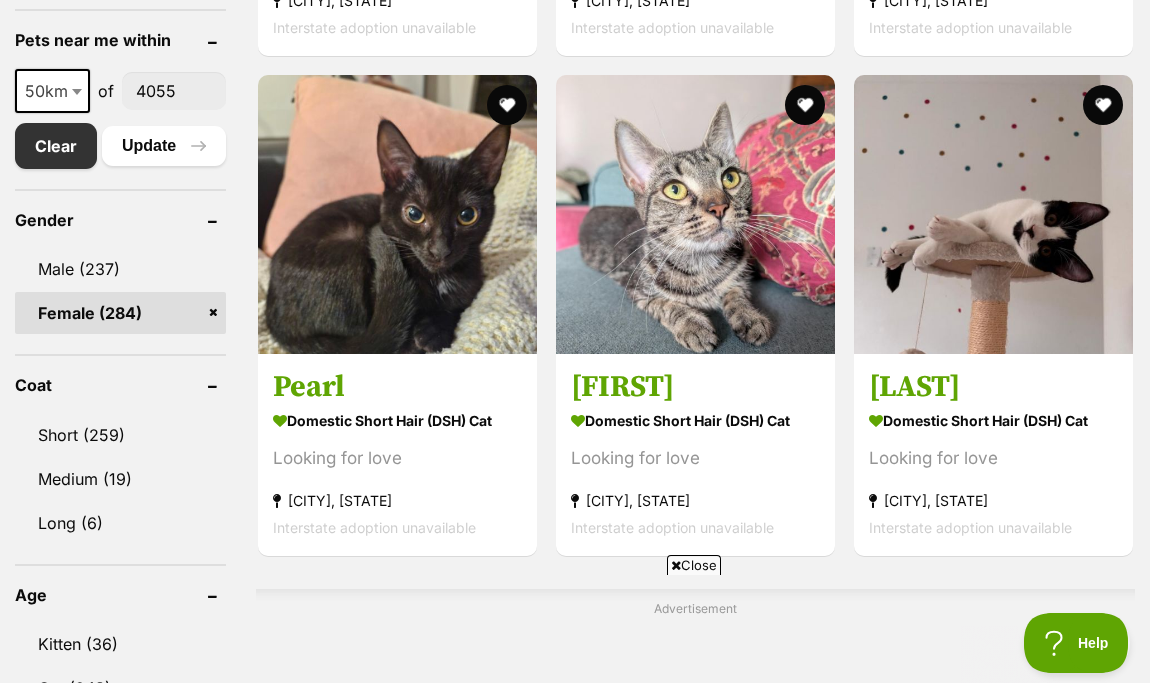 click on "Close" at bounding box center (694, 565) 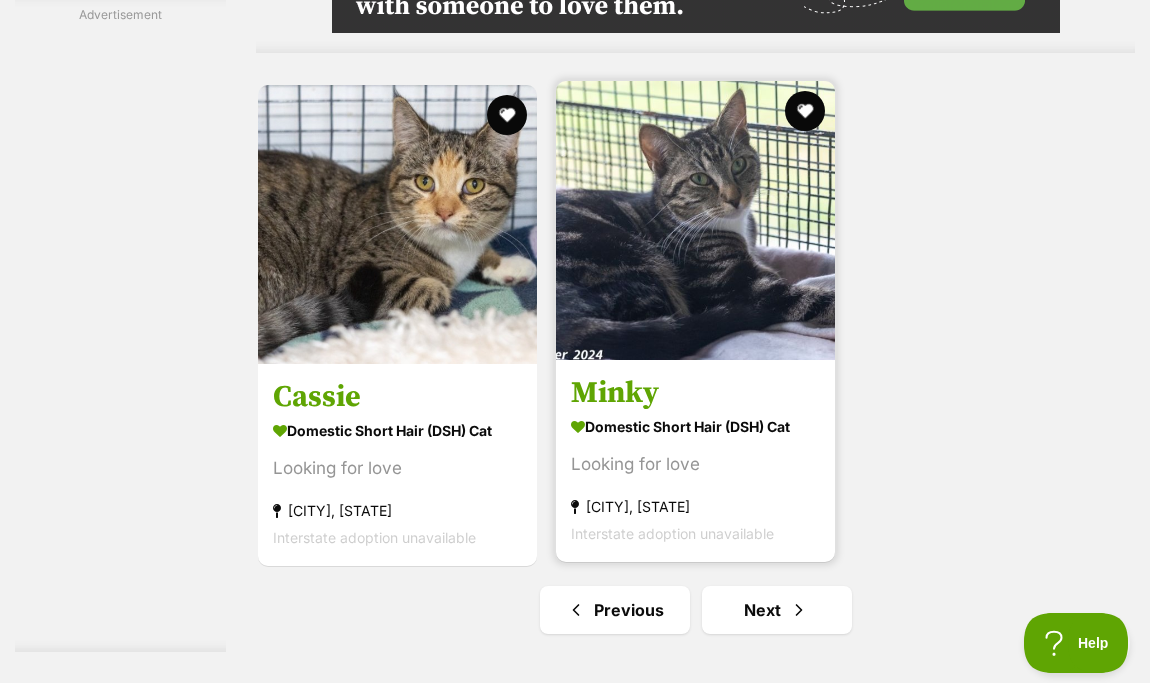 scroll, scrollTop: 4259, scrollLeft: 0, axis: vertical 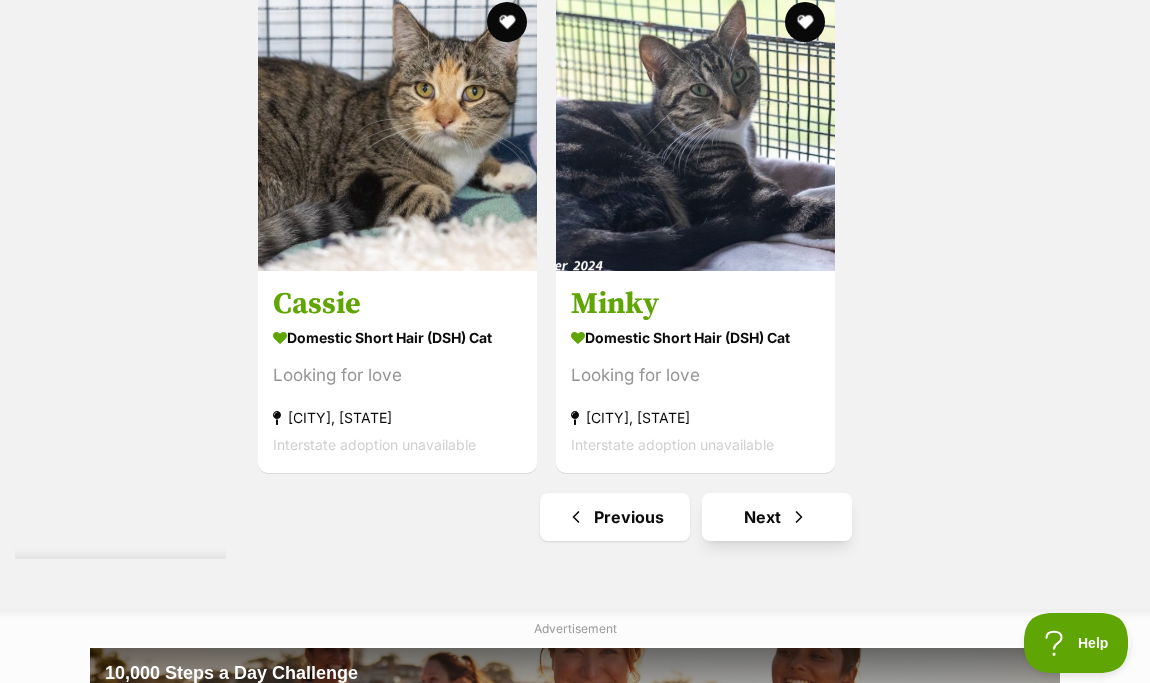 click on "Next" at bounding box center (777, 517) 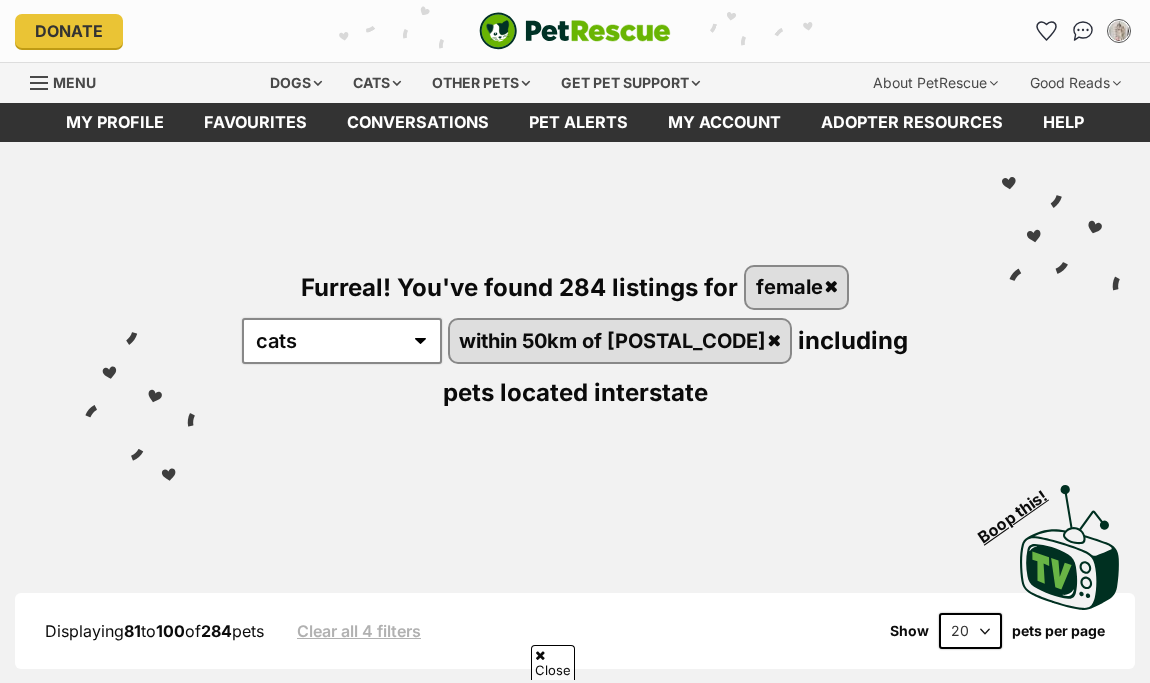 scroll, scrollTop: 442, scrollLeft: 0, axis: vertical 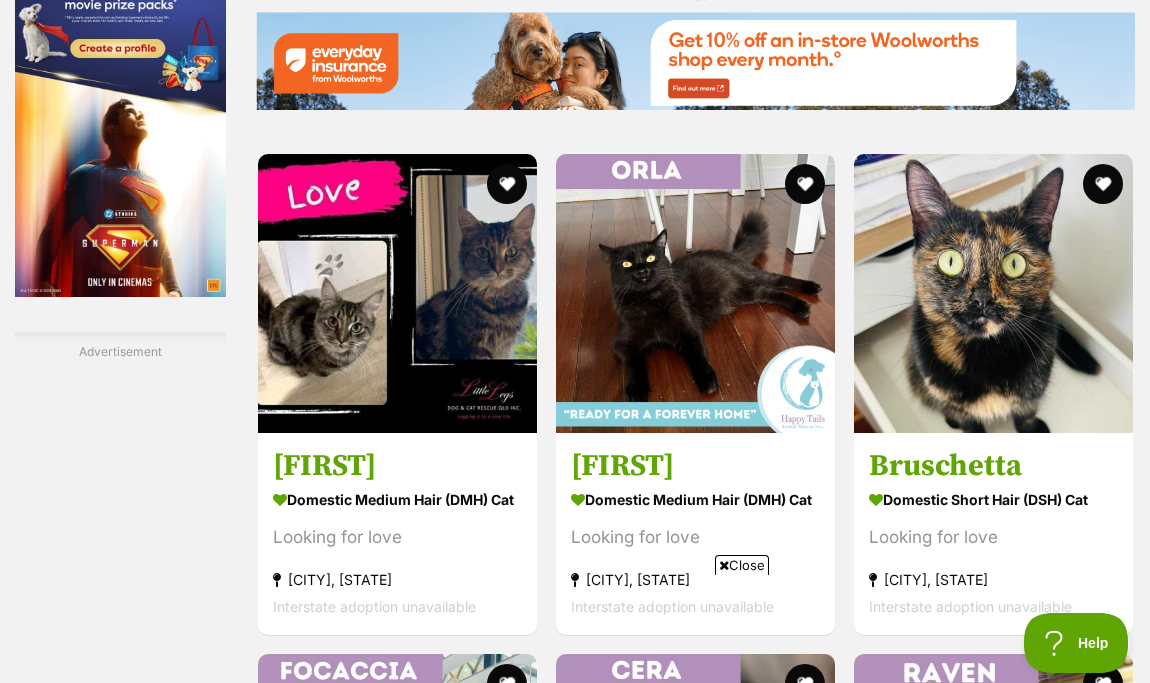click on "Close" at bounding box center [742, 565] 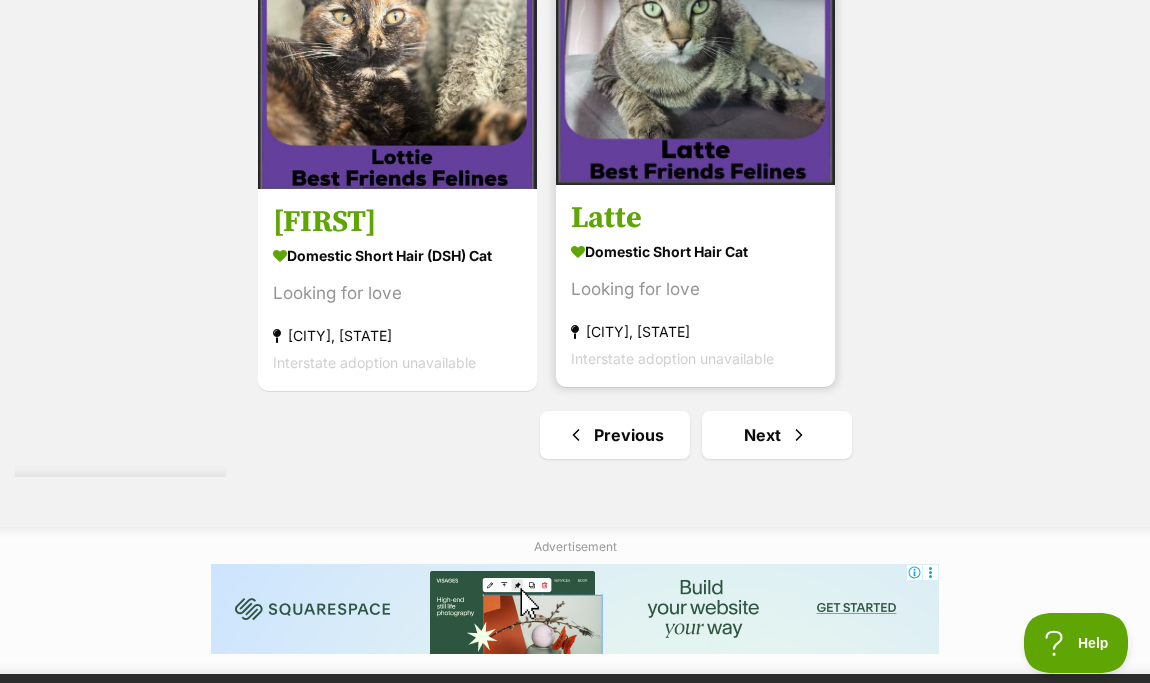 scroll, scrollTop: 4416, scrollLeft: 0, axis: vertical 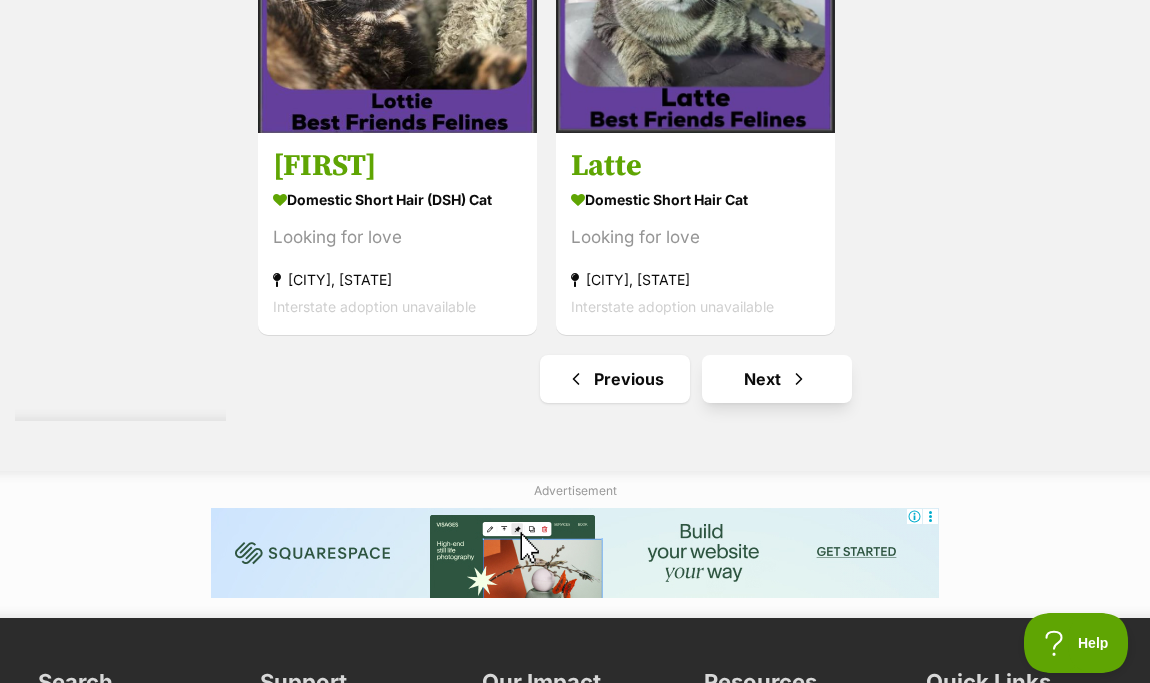 click on "Next" at bounding box center (777, 379) 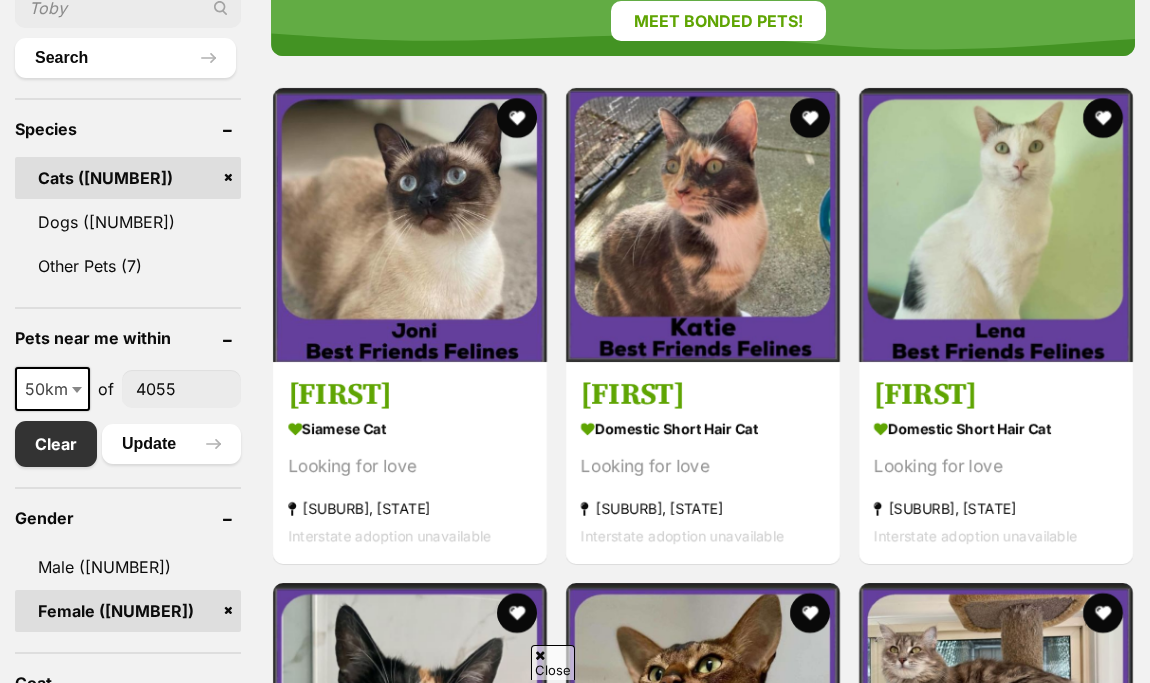scroll, scrollTop: 816, scrollLeft: 0, axis: vertical 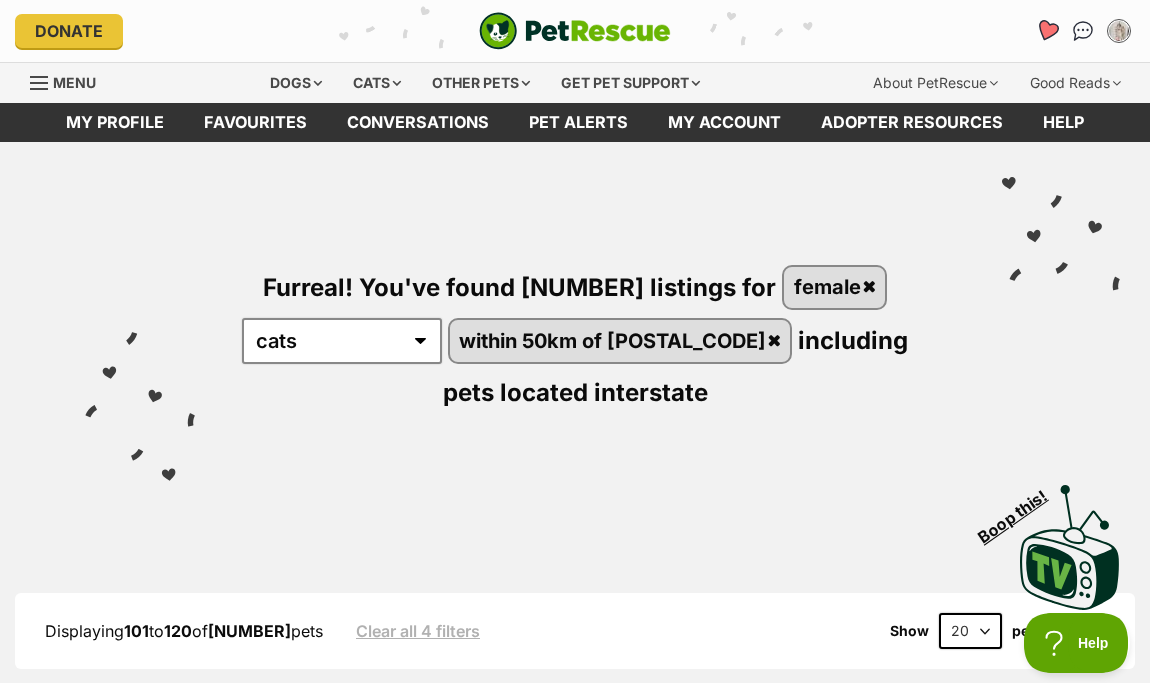 click 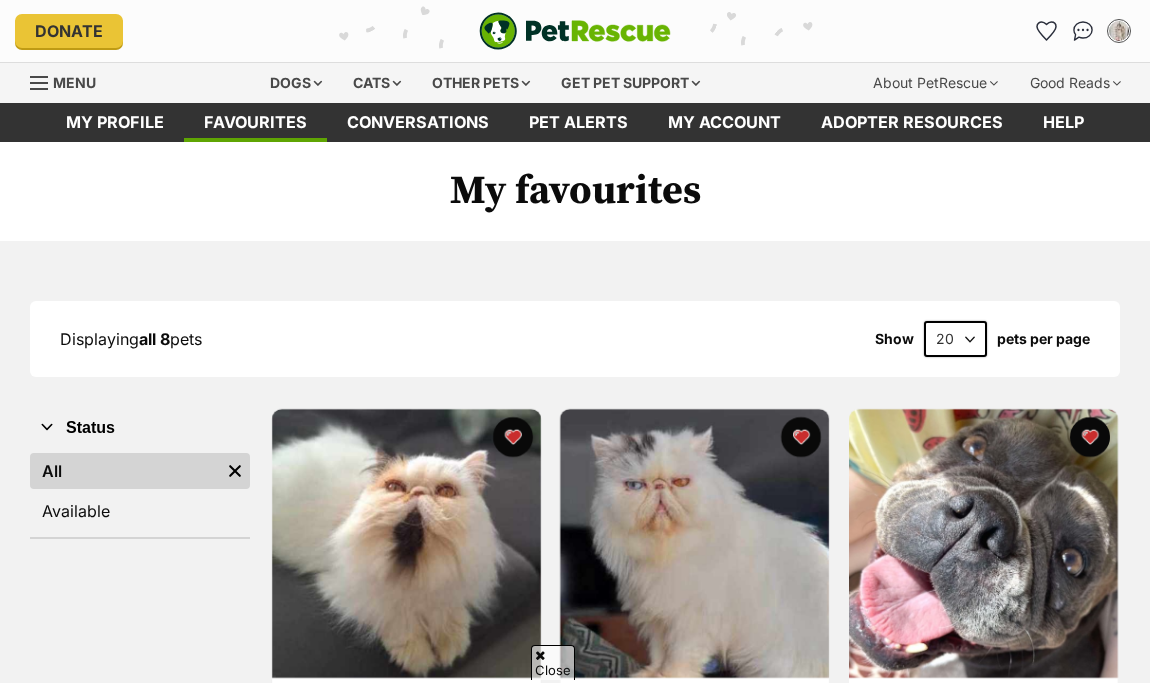 scroll, scrollTop: 159, scrollLeft: 0, axis: vertical 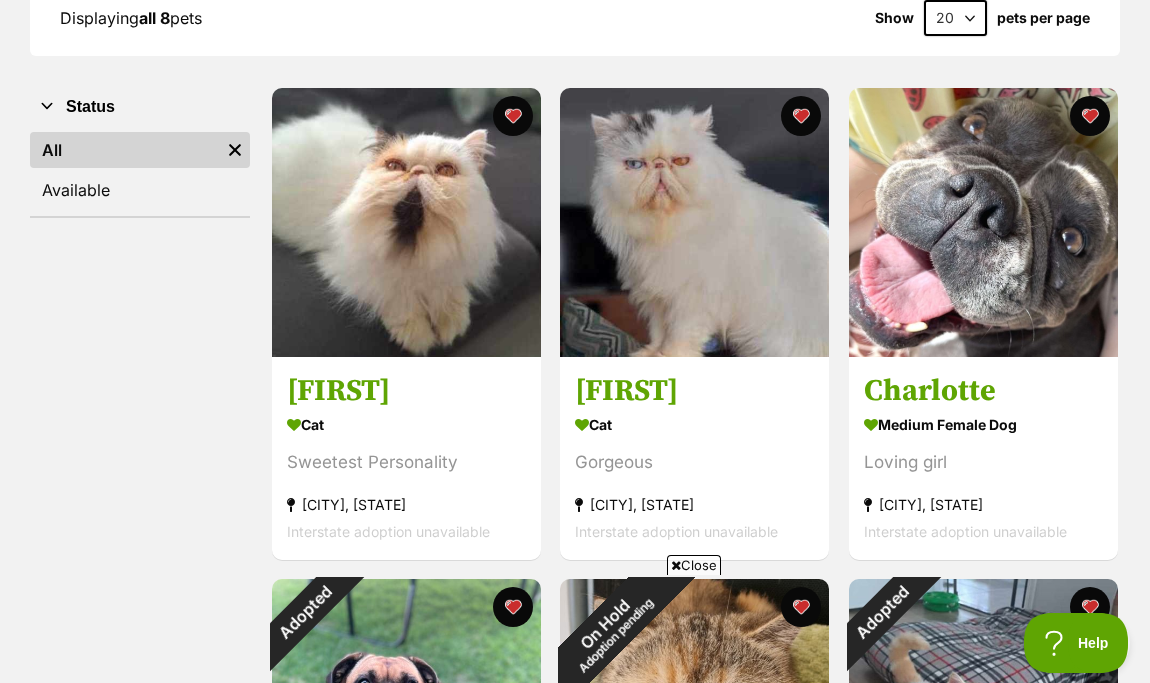 click on "Close" at bounding box center (694, 565) 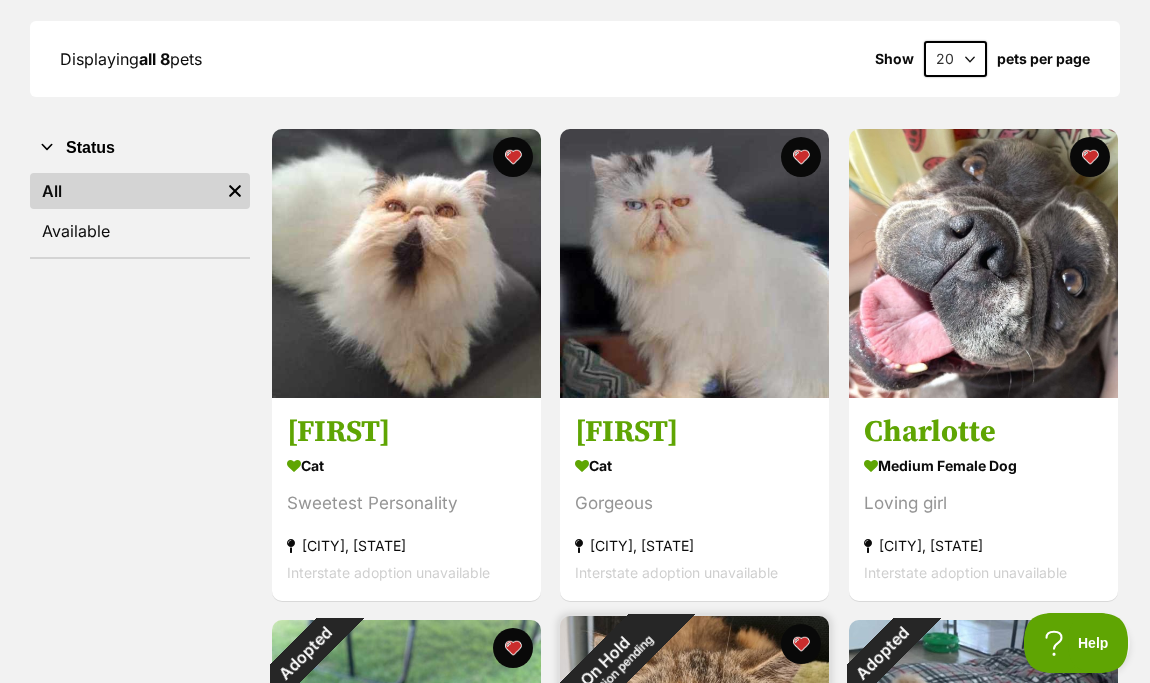scroll, scrollTop: 276, scrollLeft: 0, axis: vertical 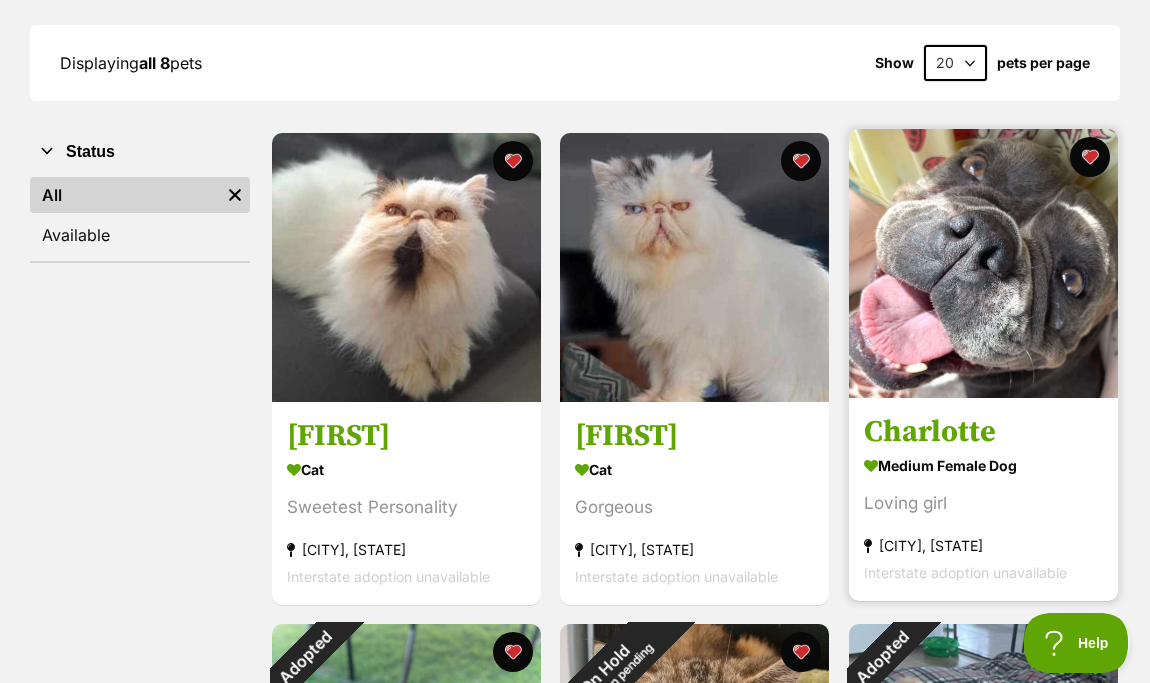 click on "medium female Dog
Loving girl
Hillcrest, QLD
Interstate adoption unavailable" at bounding box center [983, 518] 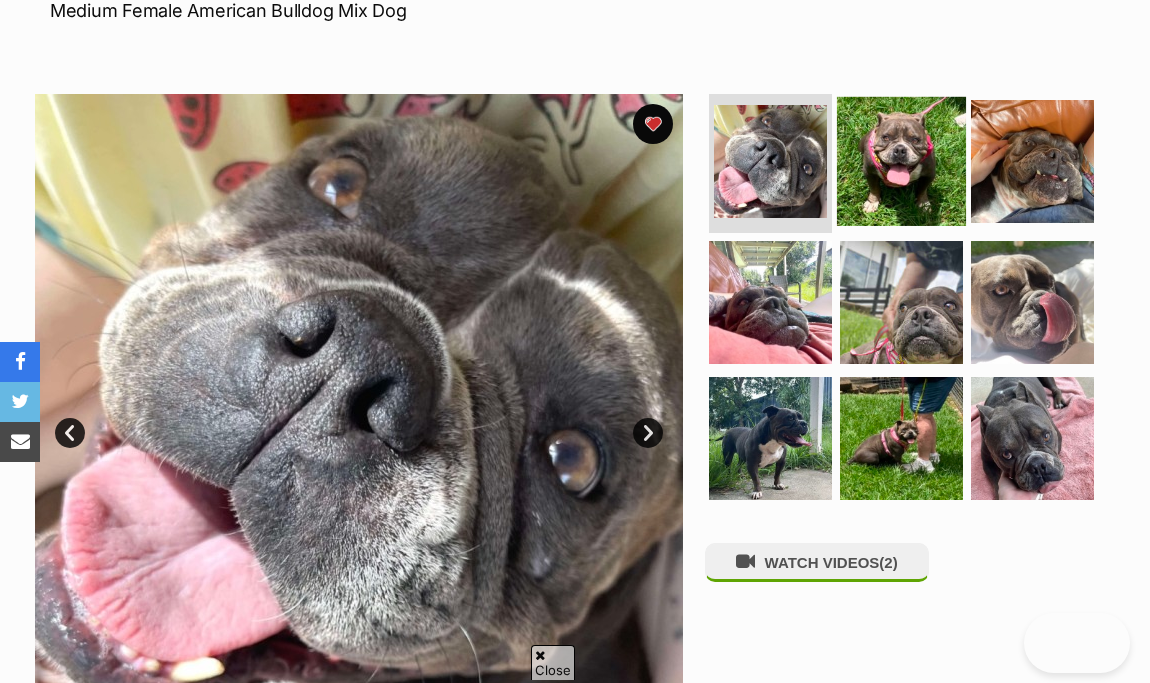 click at bounding box center [901, 160] 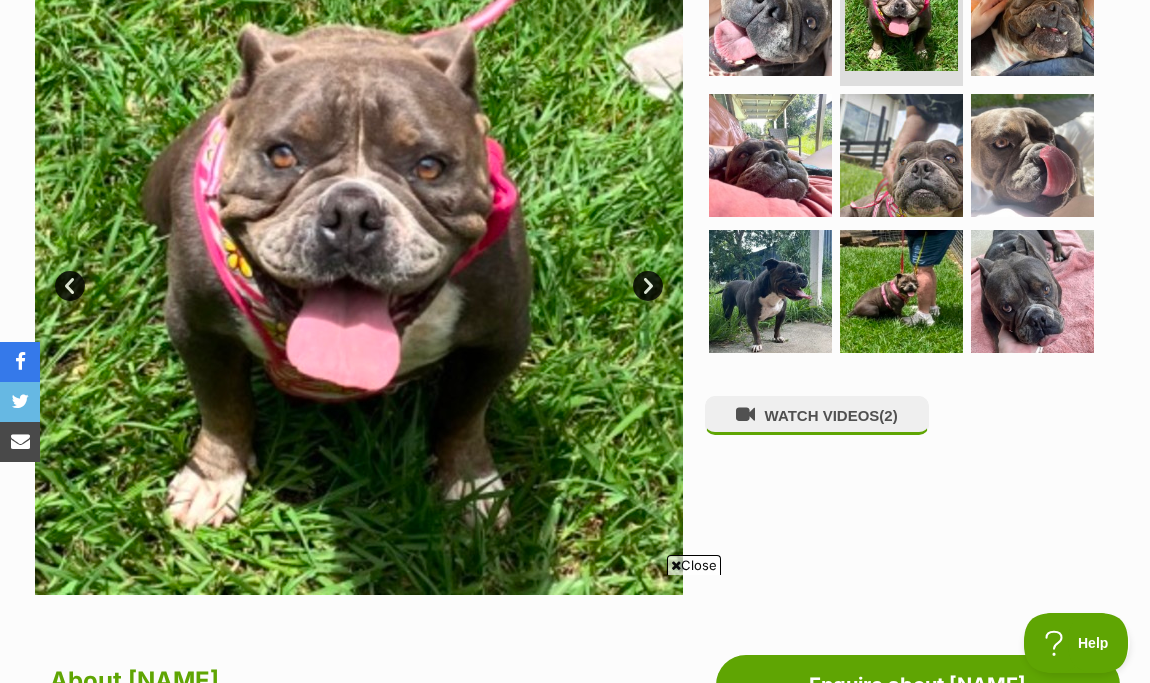 scroll, scrollTop: 0, scrollLeft: 0, axis: both 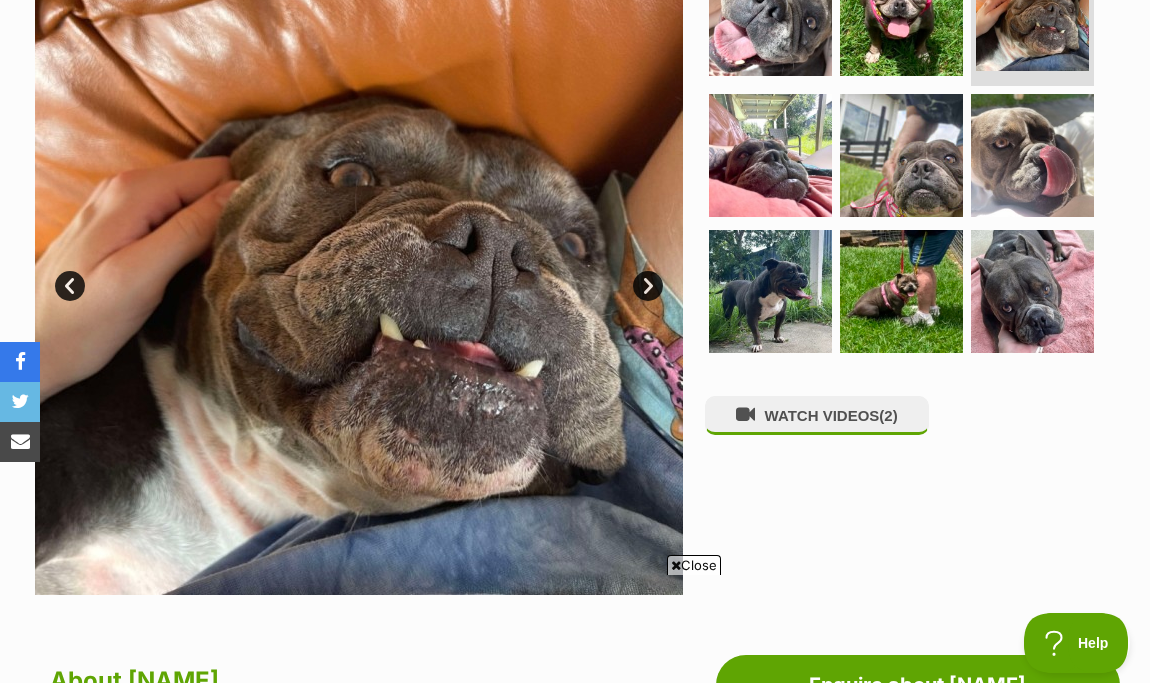 click on "Next" at bounding box center [648, 286] 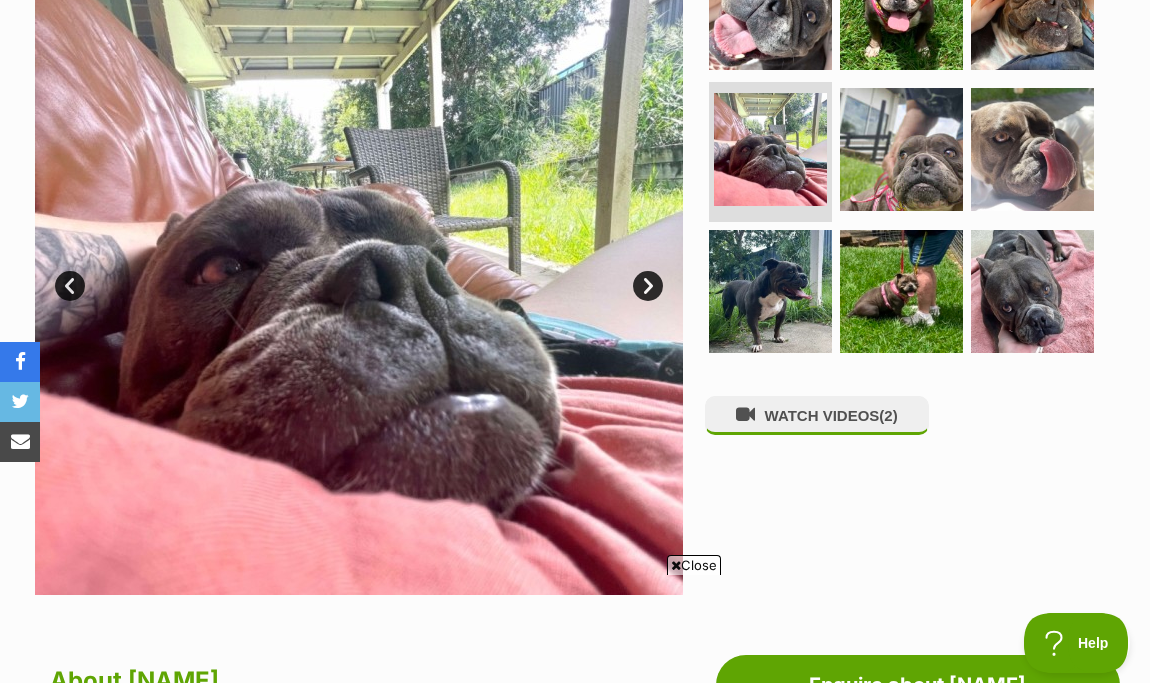 click on "Next" at bounding box center [648, 286] 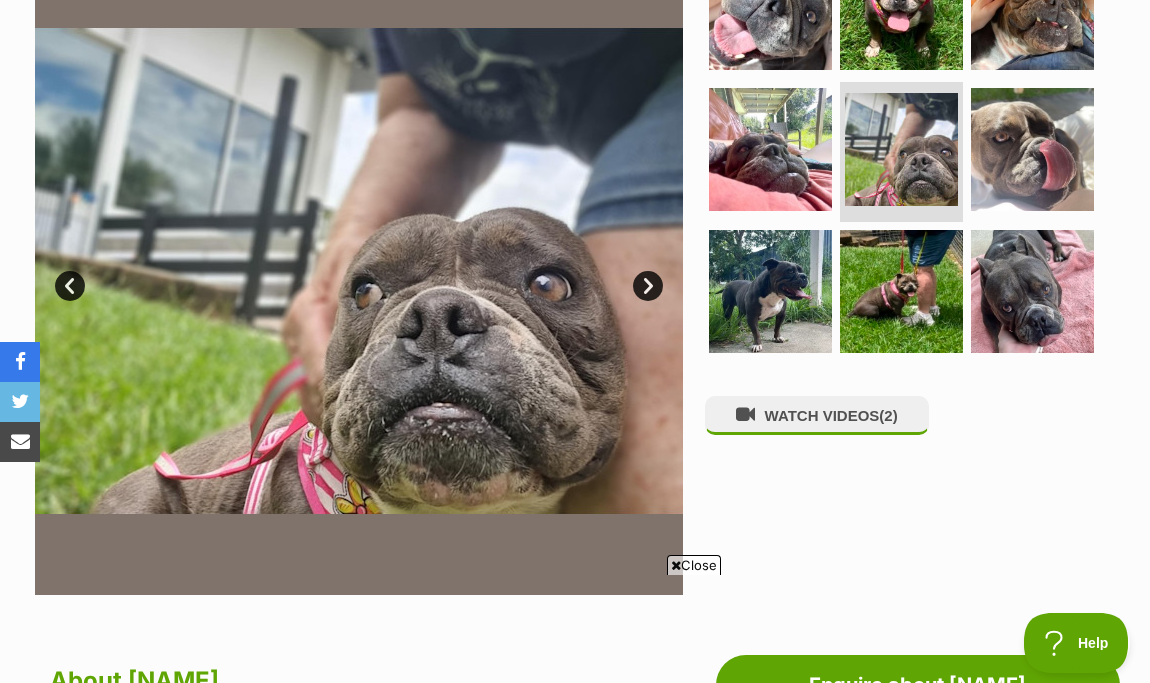 click on "Next" at bounding box center (648, 286) 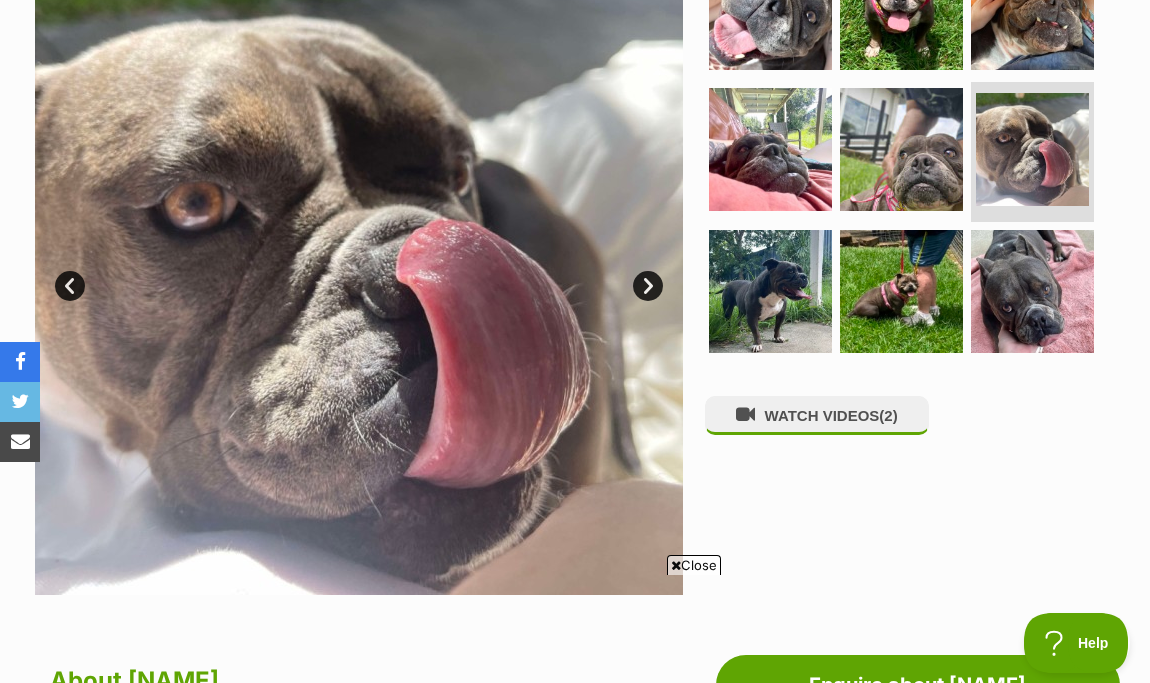 click on "Next" at bounding box center [648, 286] 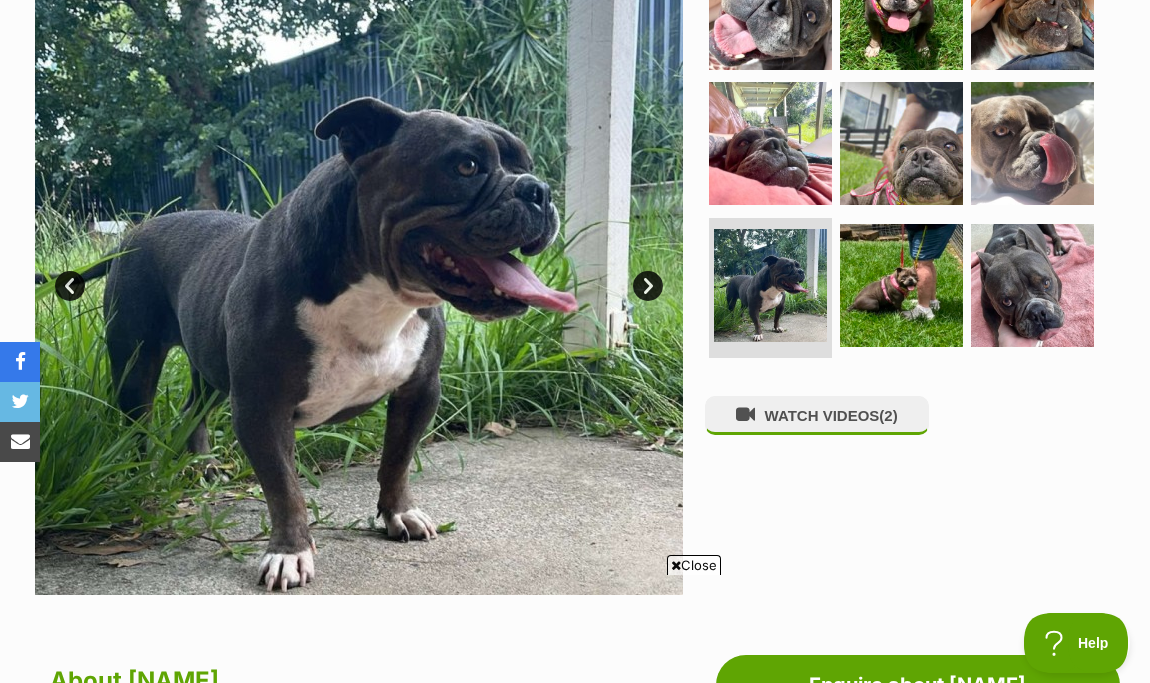 scroll, scrollTop: 0, scrollLeft: 0, axis: both 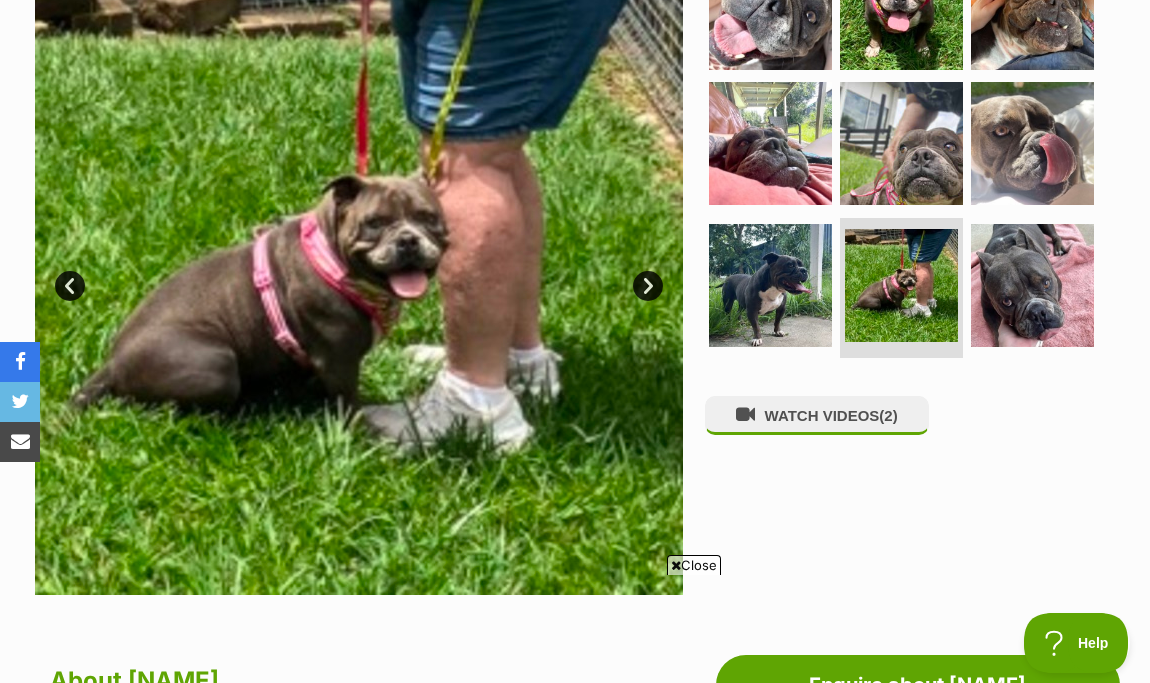 click on "Next" at bounding box center (648, 286) 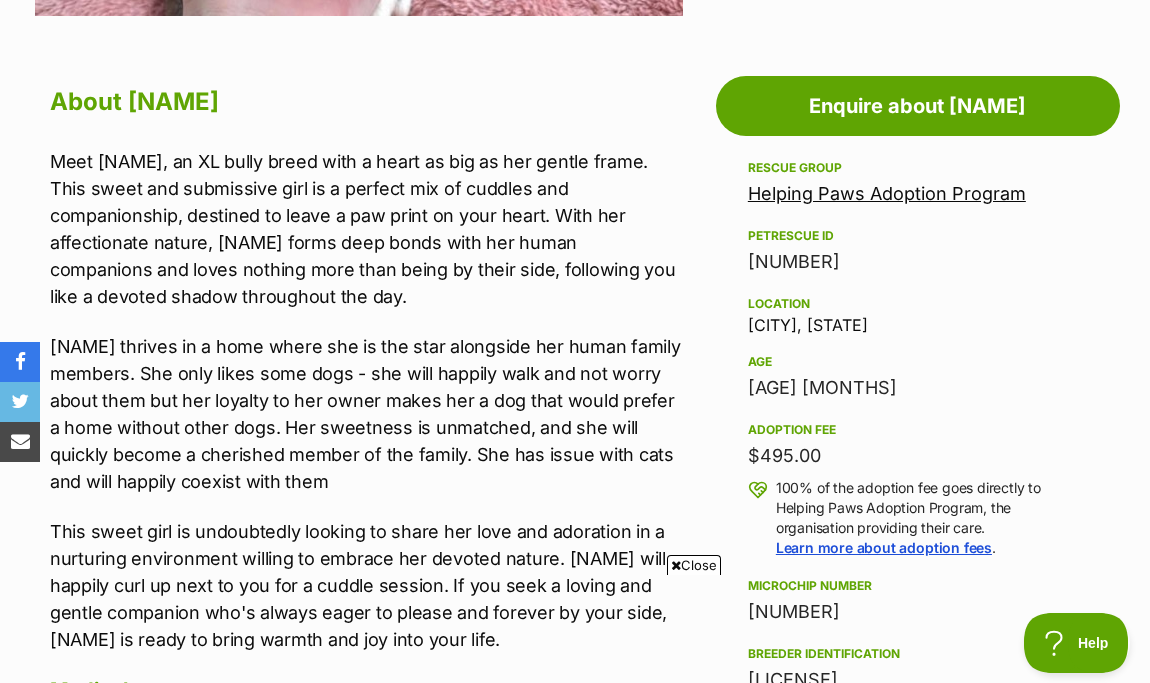 scroll, scrollTop: 0, scrollLeft: 0, axis: both 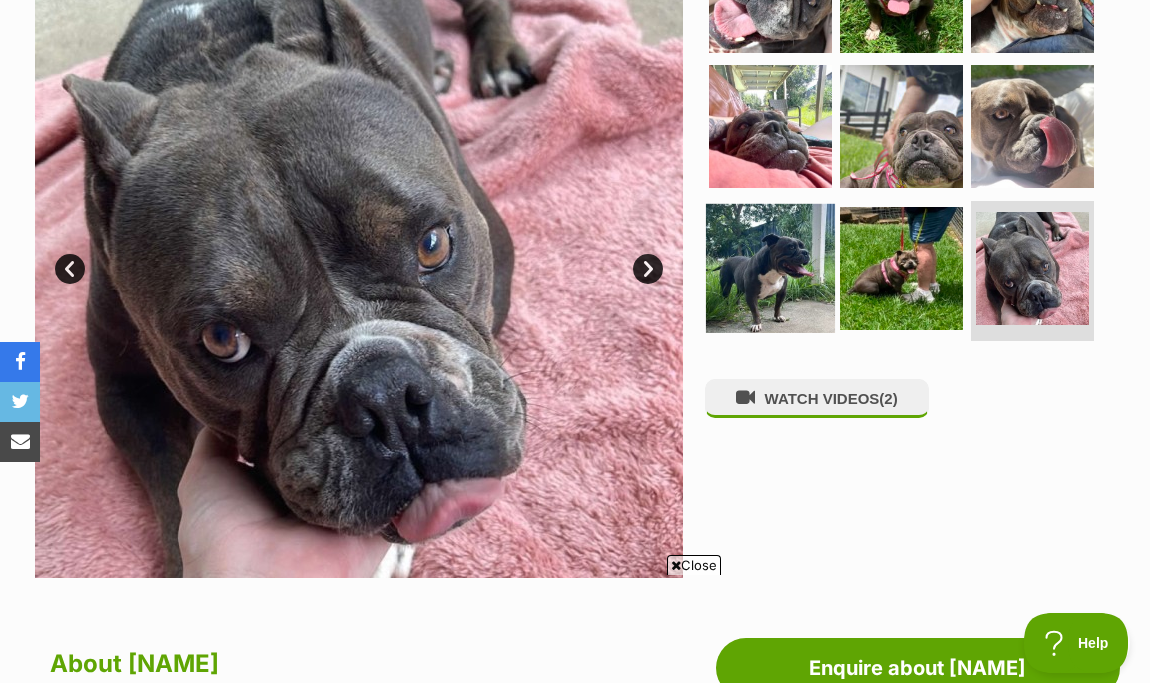 click at bounding box center [770, 268] 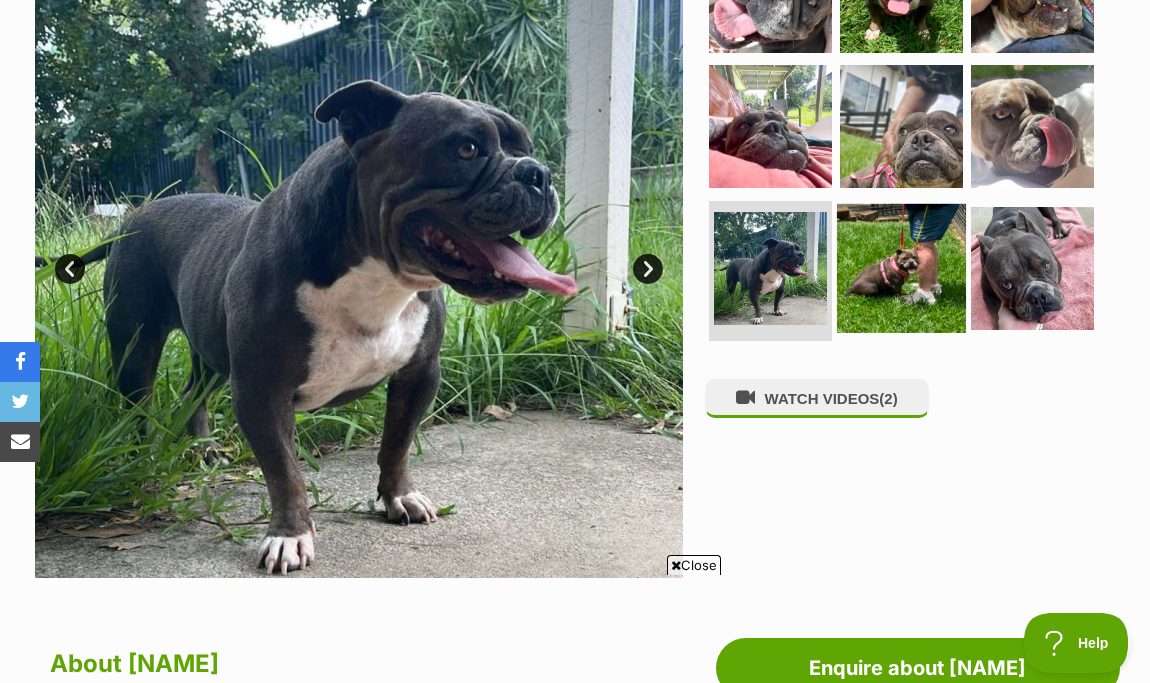 click at bounding box center [901, 268] 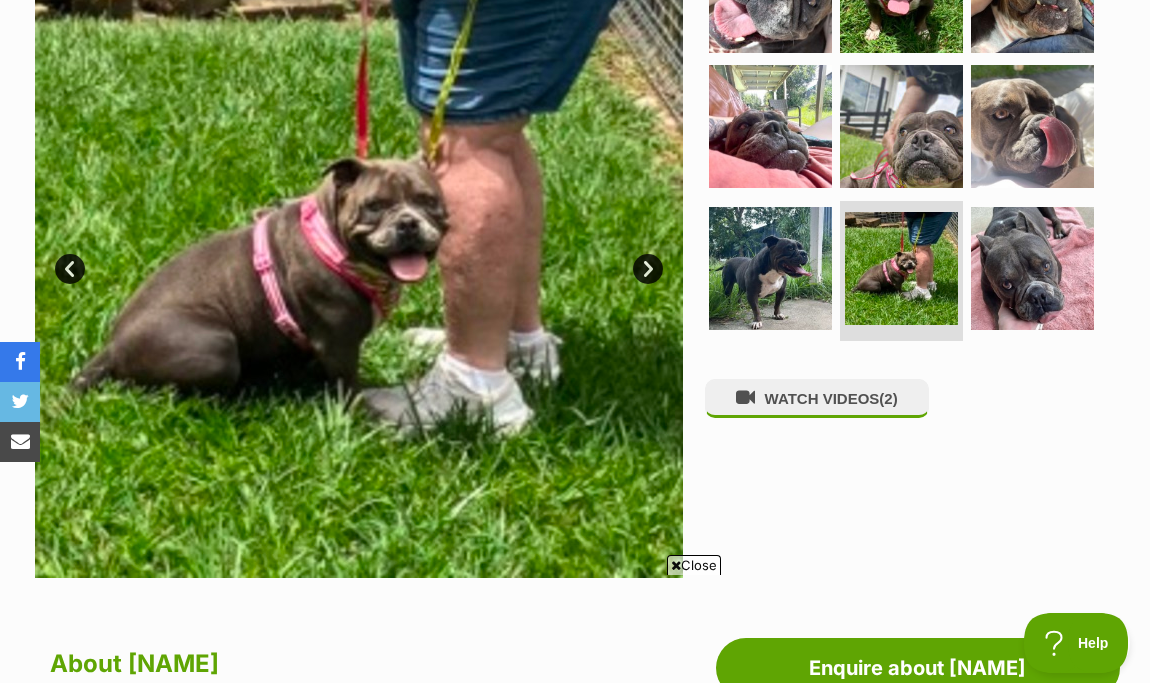 click on "Close" at bounding box center [694, 565] 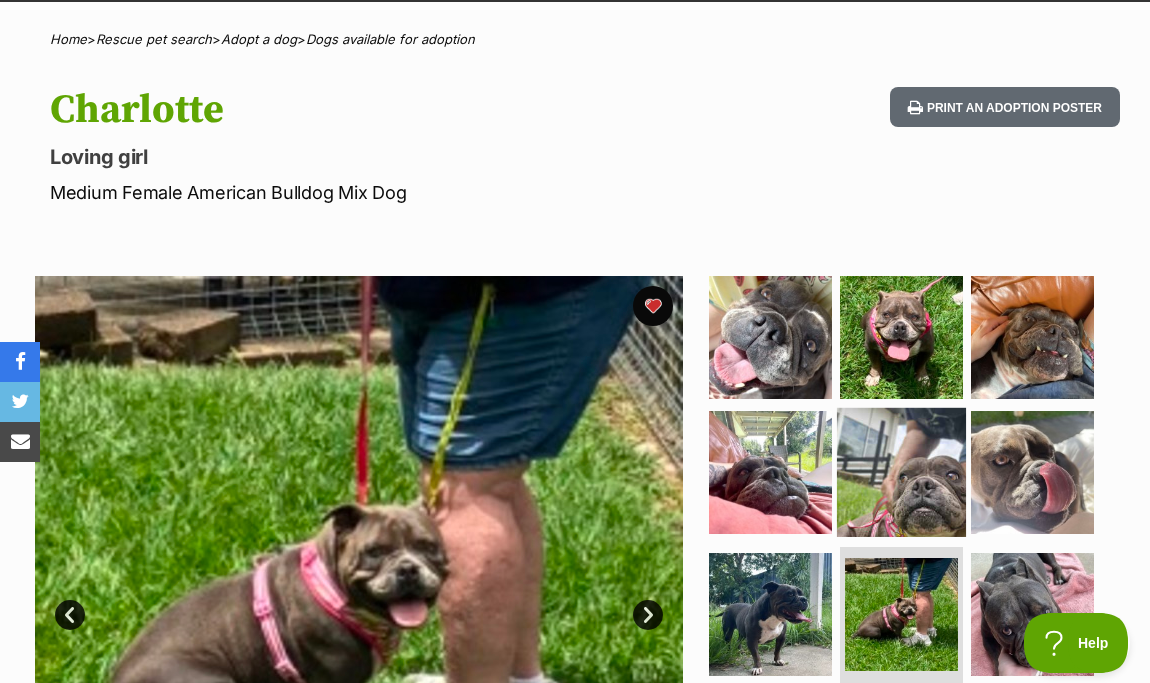 scroll, scrollTop: 109, scrollLeft: 0, axis: vertical 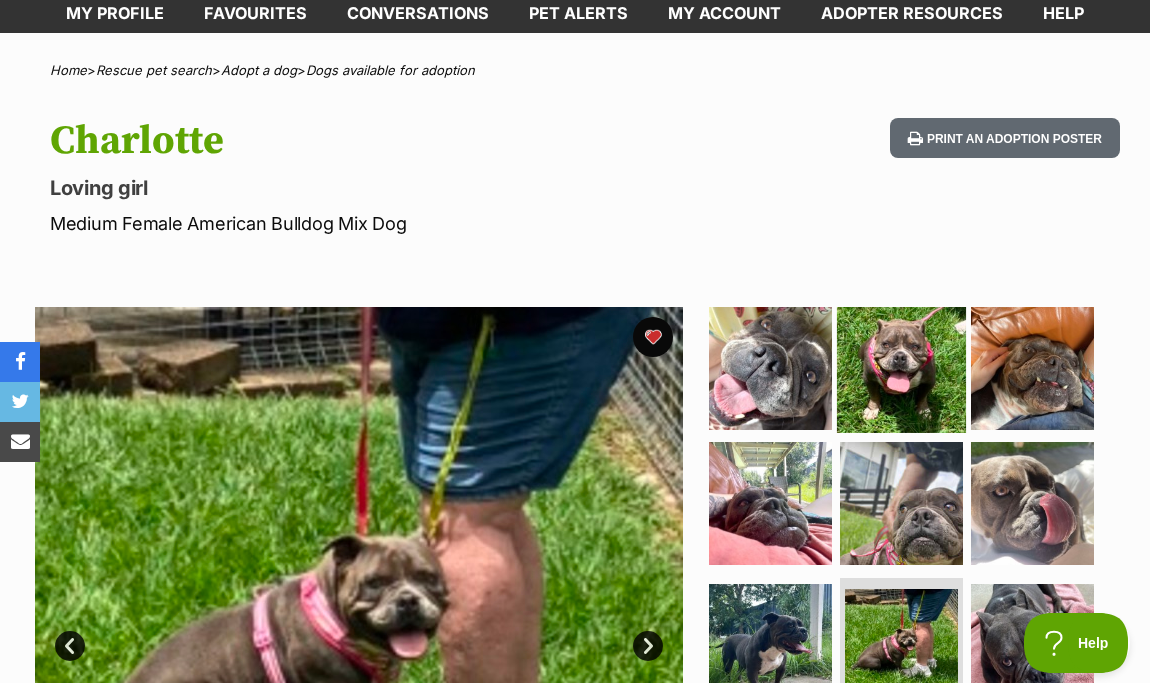 click at bounding box center (901, 367) 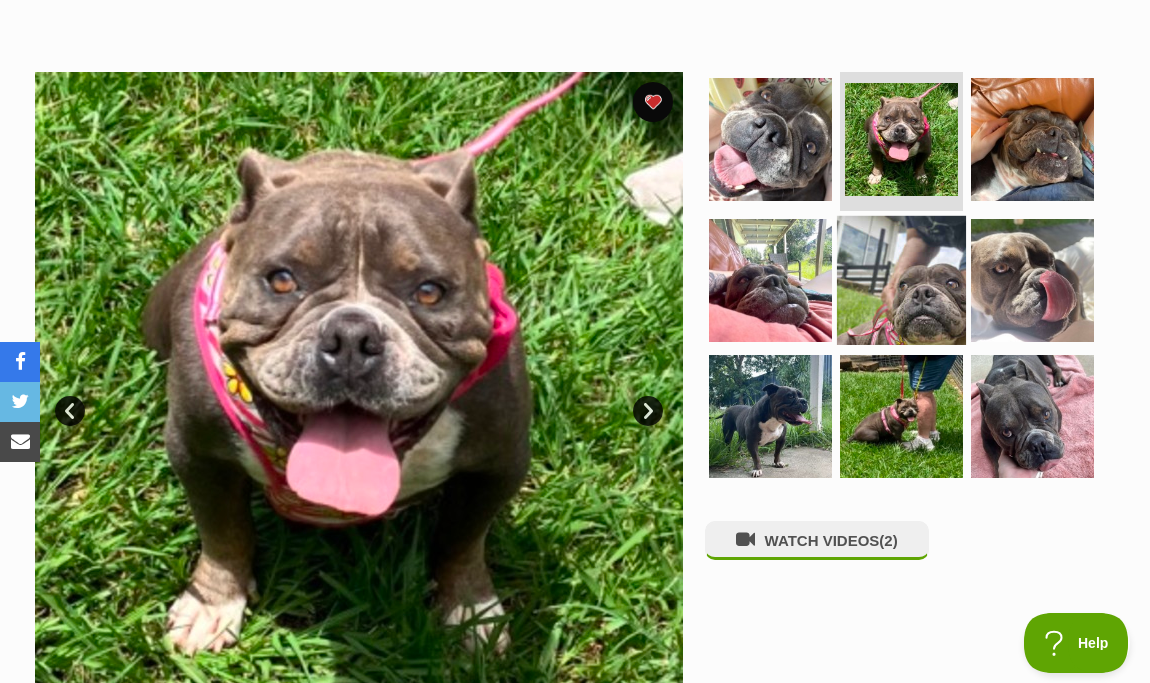 scroll, scrollTop: 346, scrollLeft: 0, axis: vertical 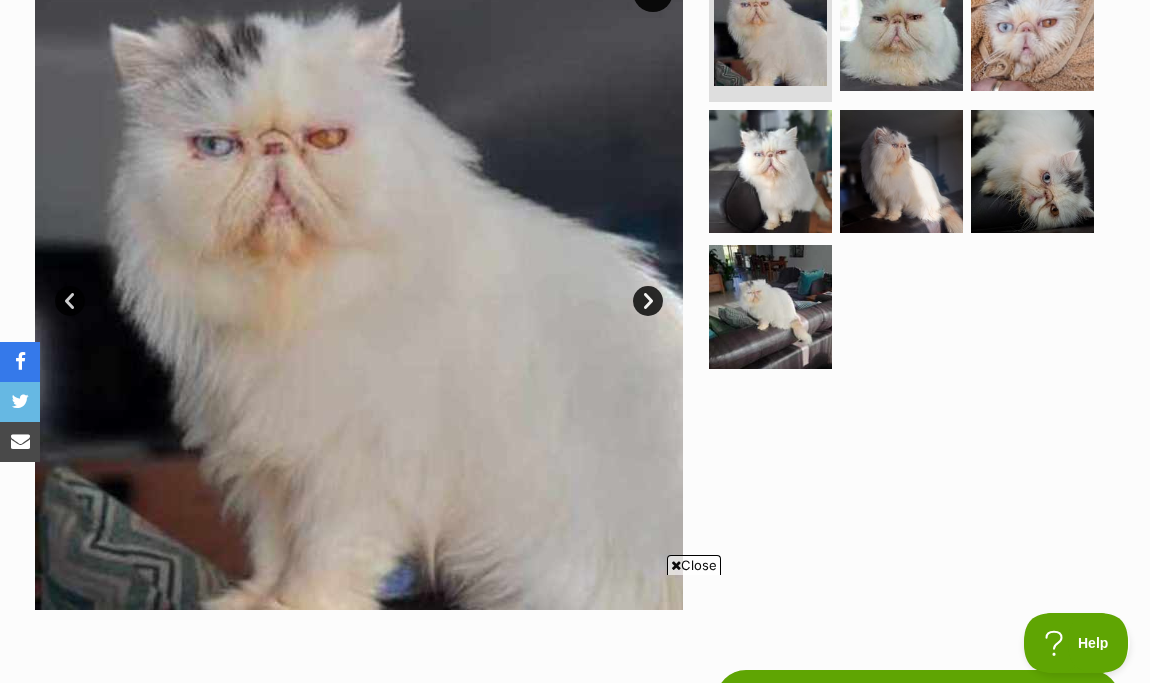 click at bounding box center [910, 171] 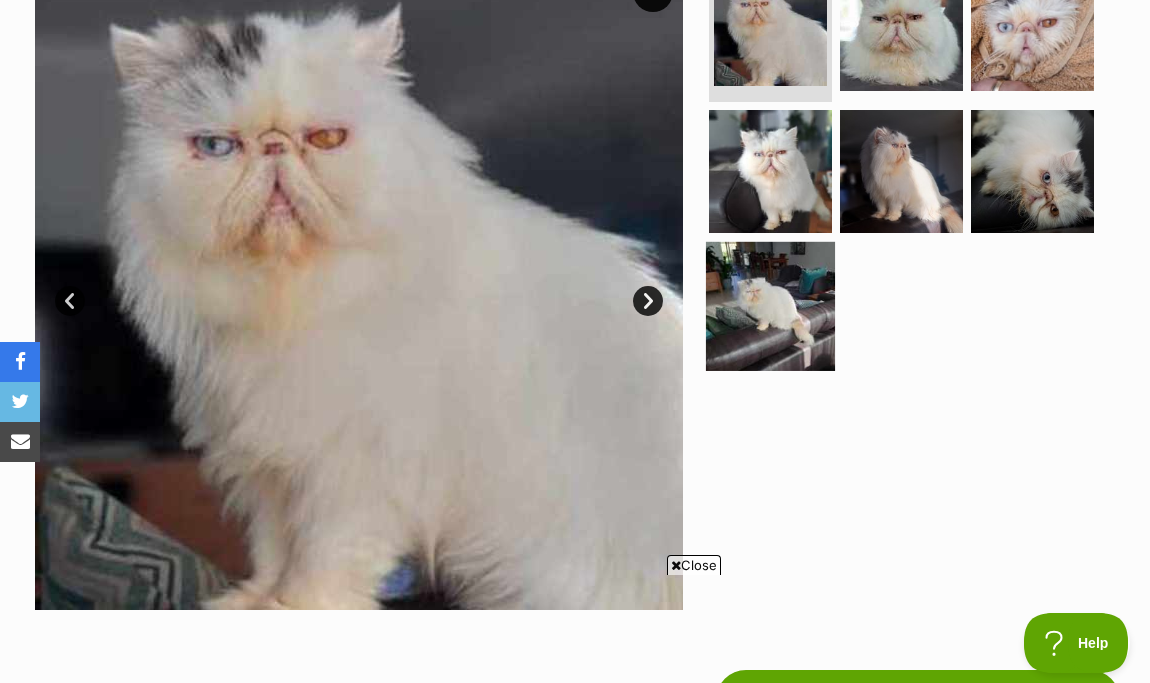 click at bounding box center (770, 306) 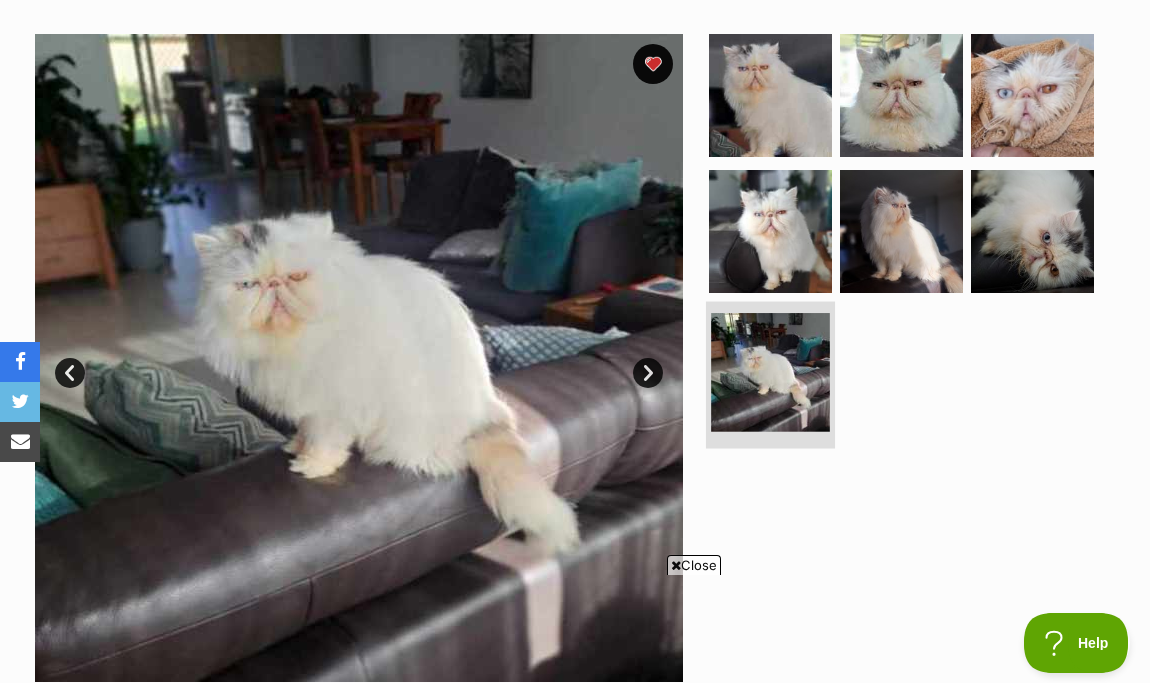 scroll, scrollTop: 358, scrollLeft: 0, axis: vertical 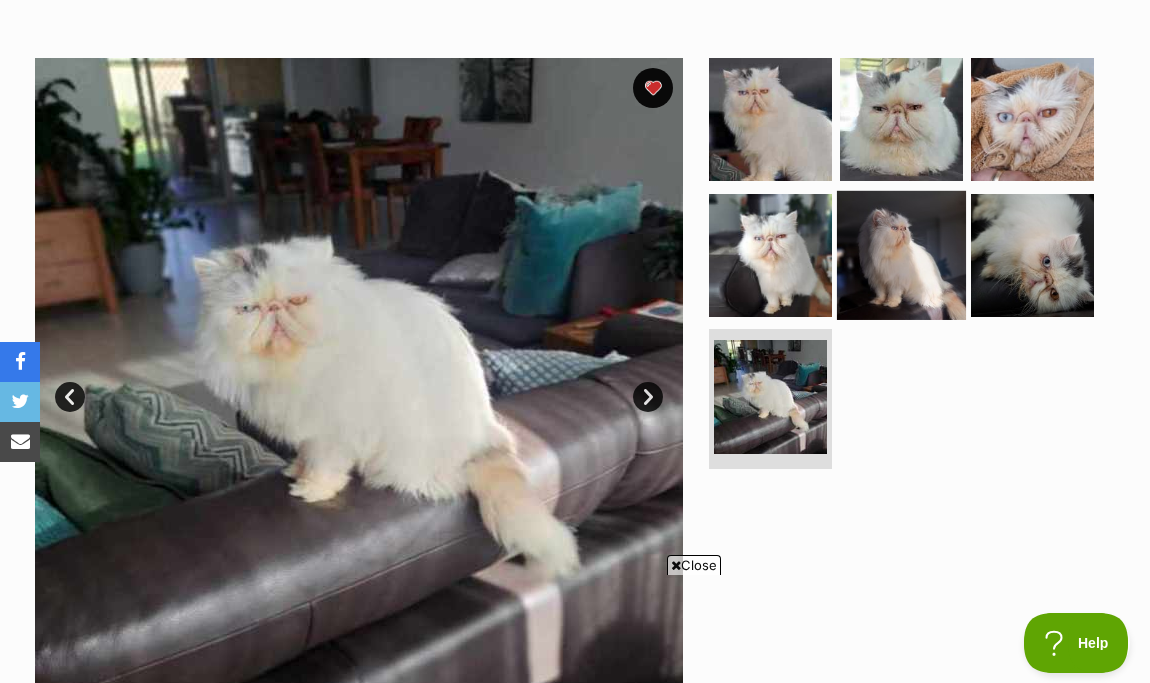 click at bounding box center (901, 254) 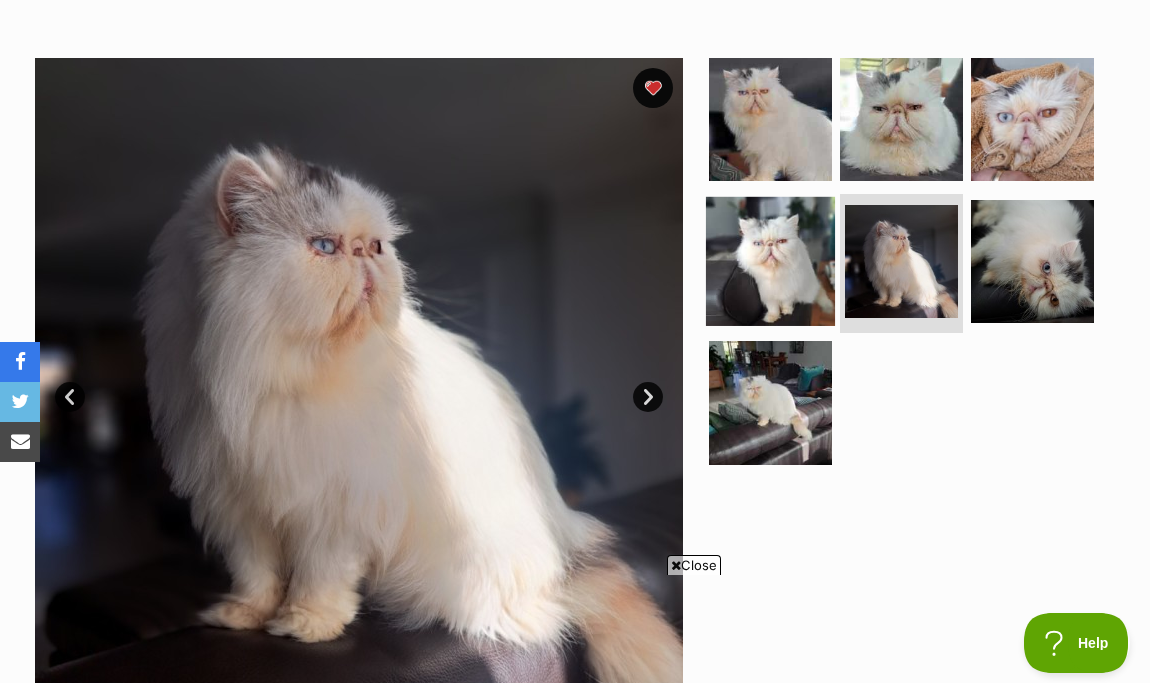 click at bounding box center (770, 260) 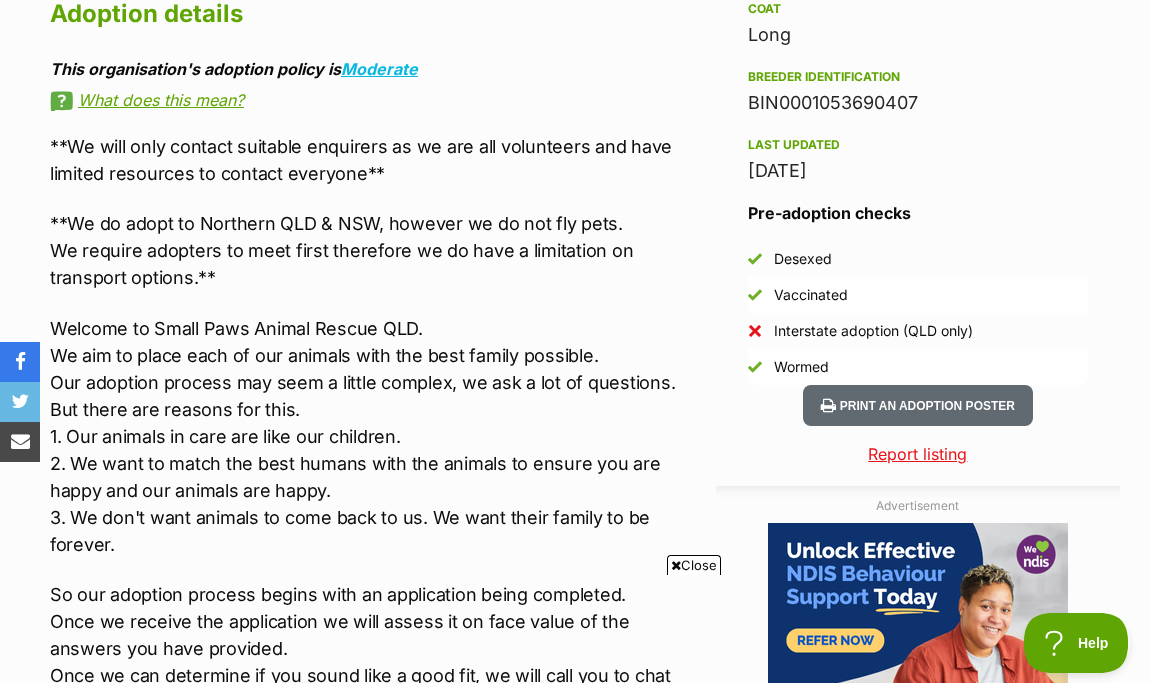 scroll, scrollTop: 2004, scrollLeft: 0, axis: vertical 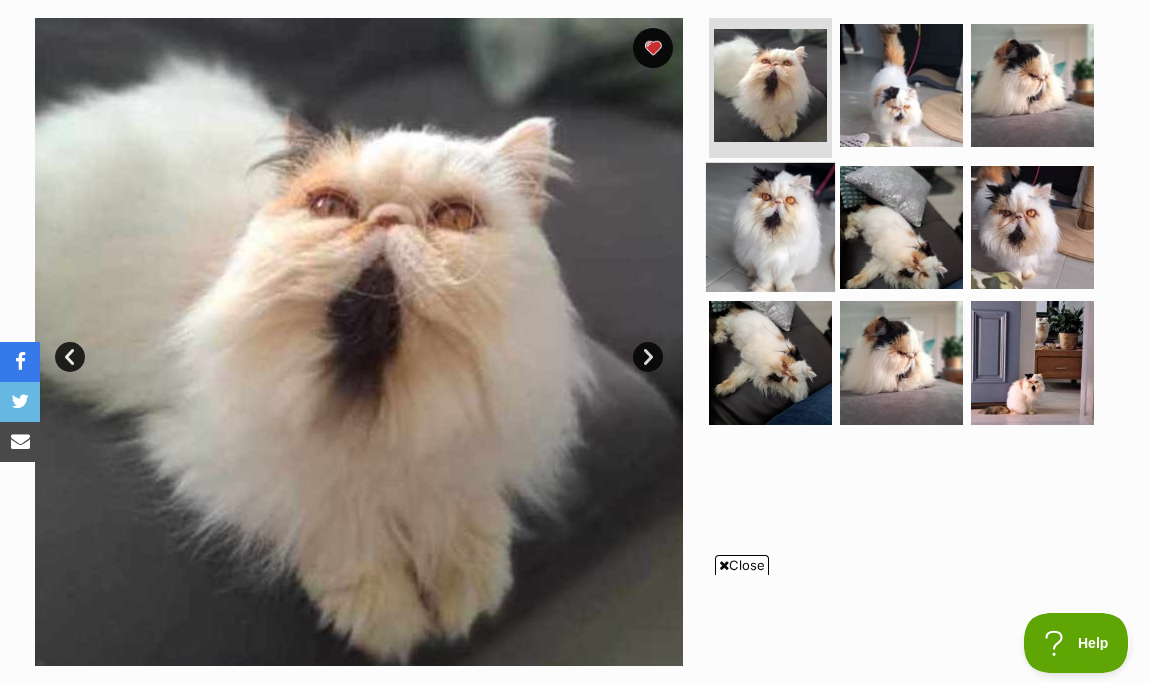 click at bounding box center (770, 226) 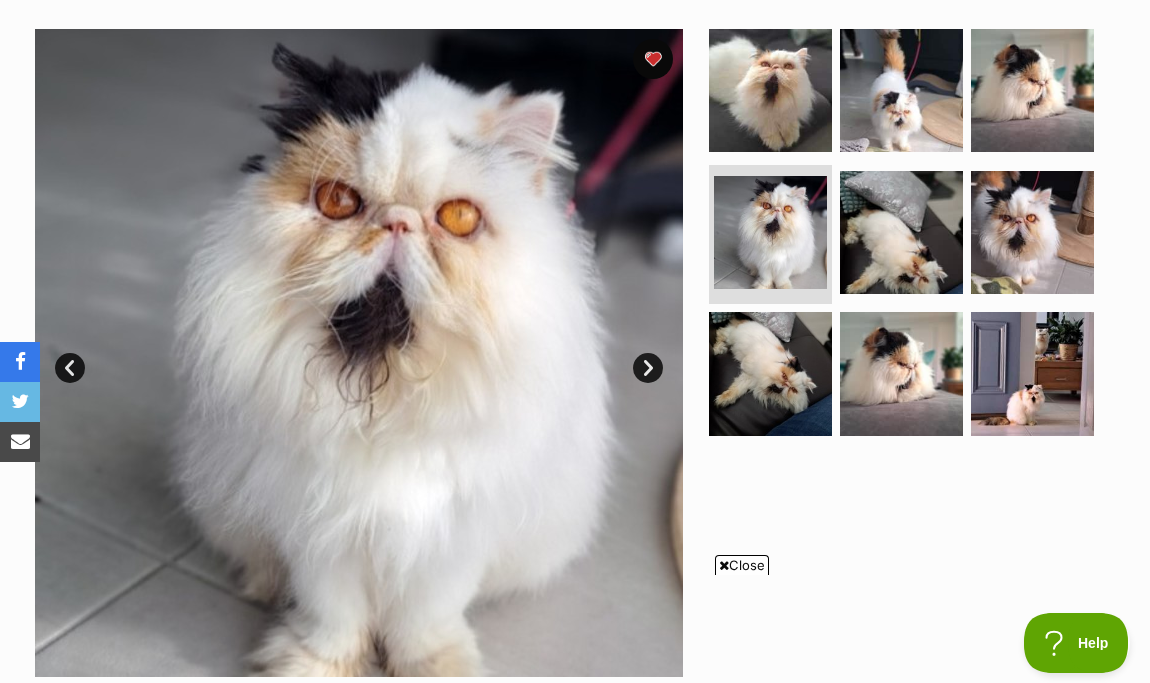 scroll, scrollTop: 371, scrollLeft: 0, axis: vertical 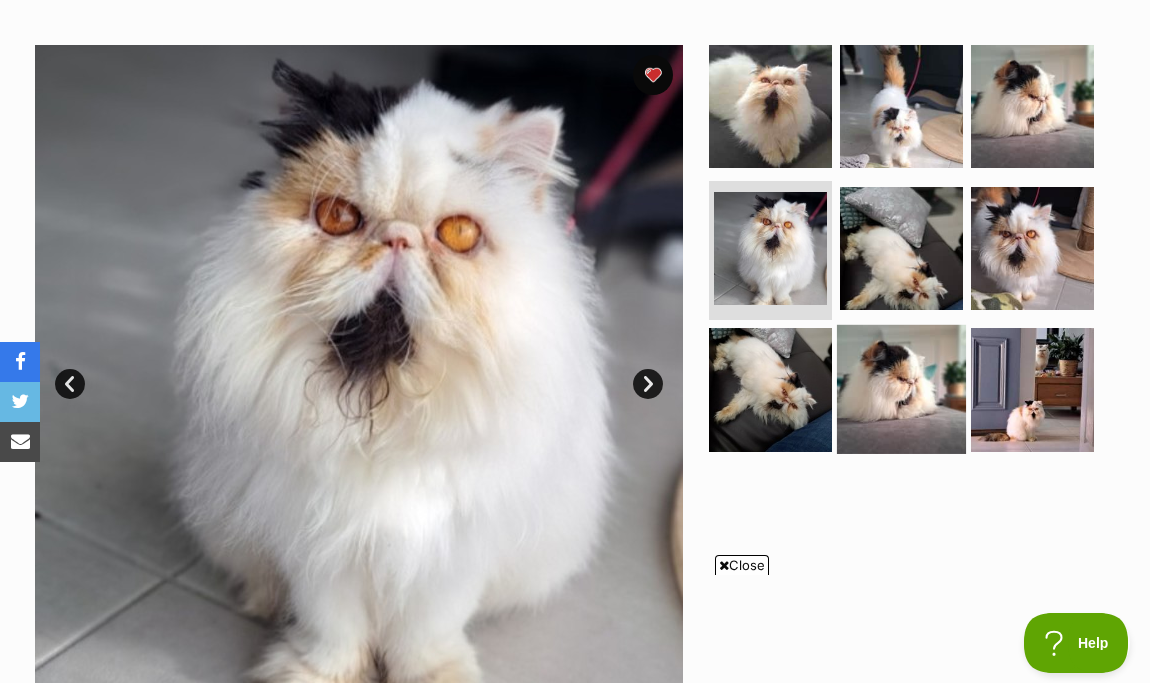 click at bounding box center [901, 389] 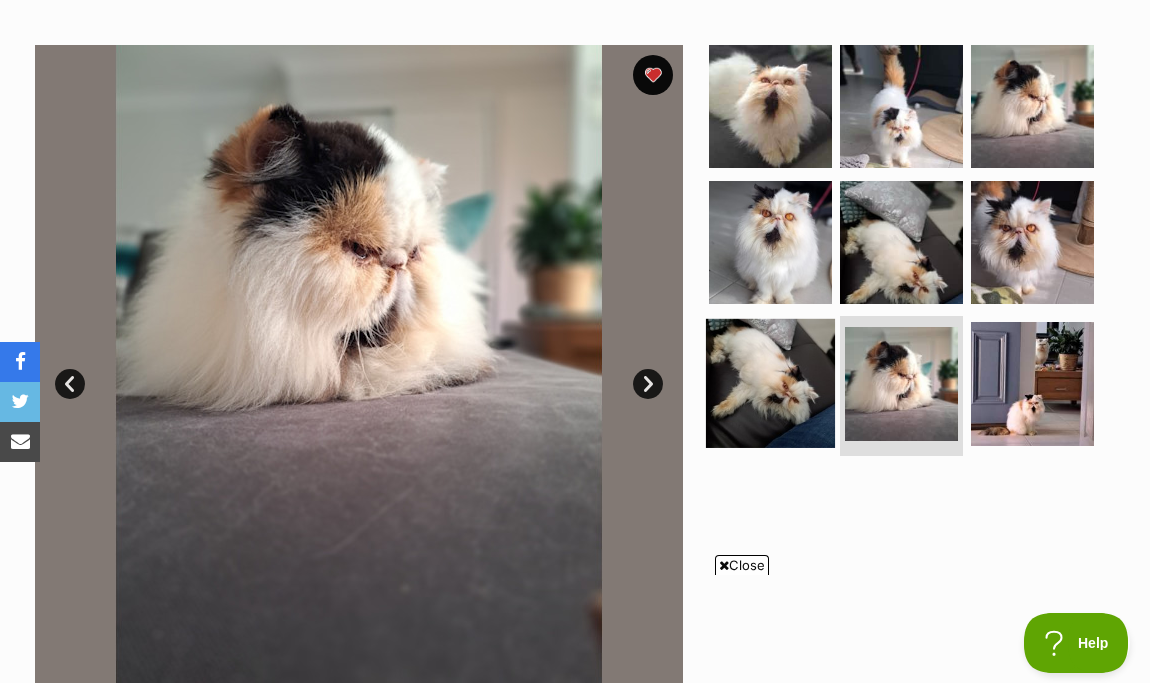 click at bounding box center [770, 383] 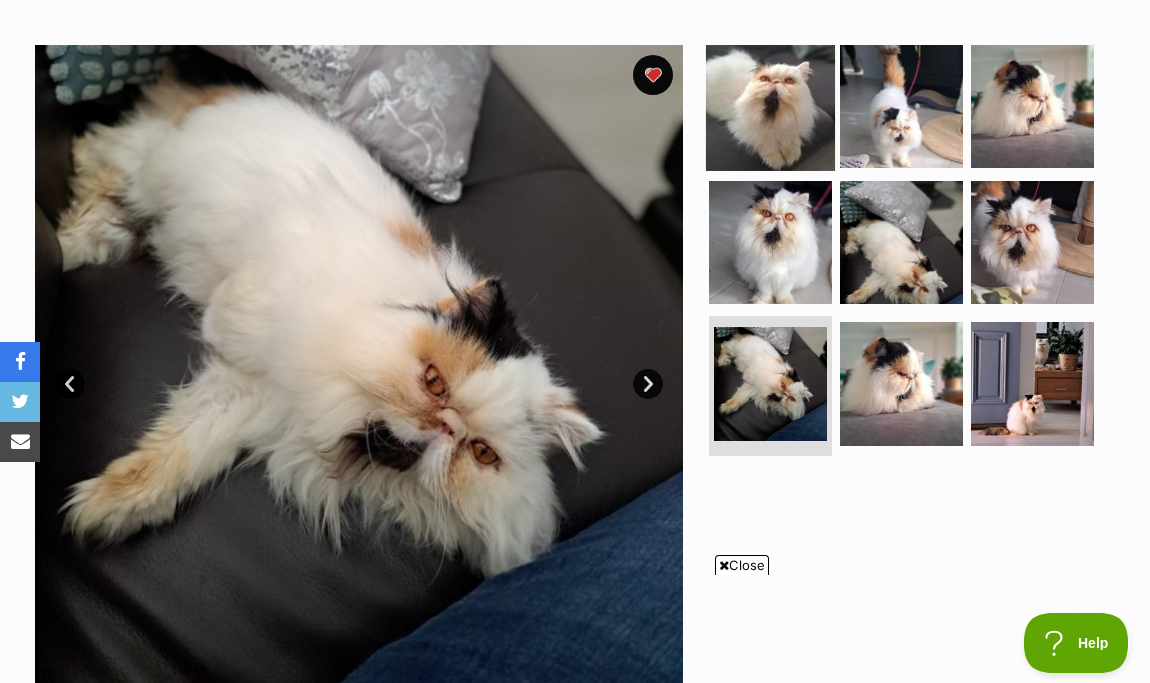 click at bounding box center (770, 106) 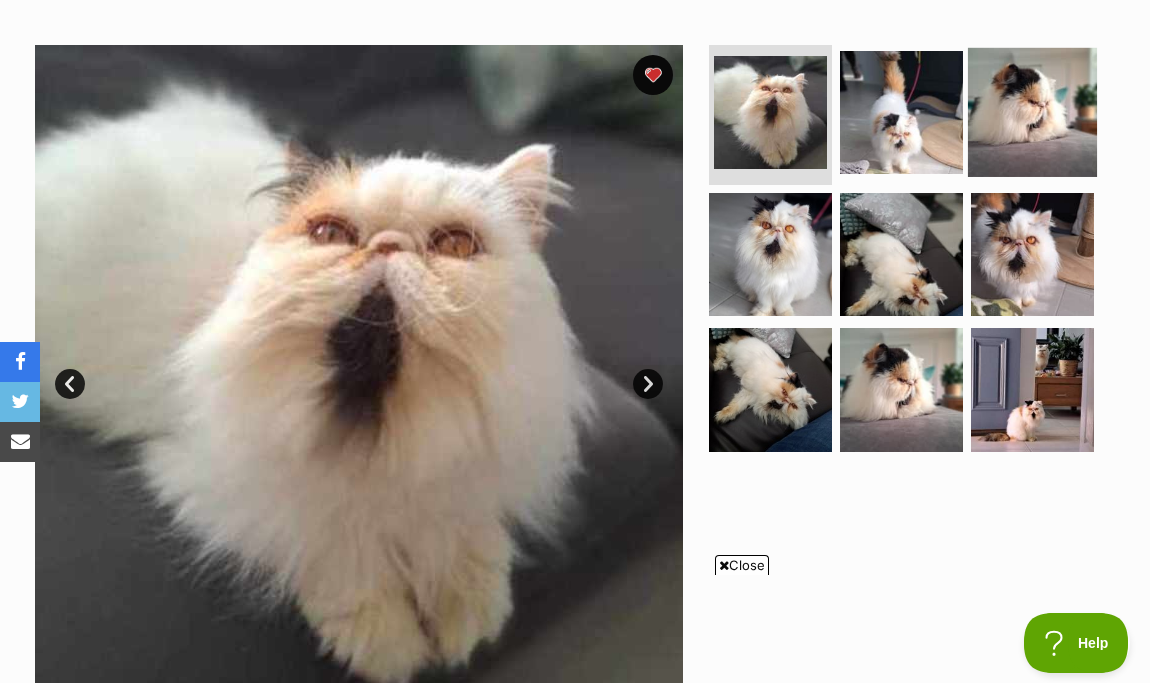 click at bounding box center [1032, 112] 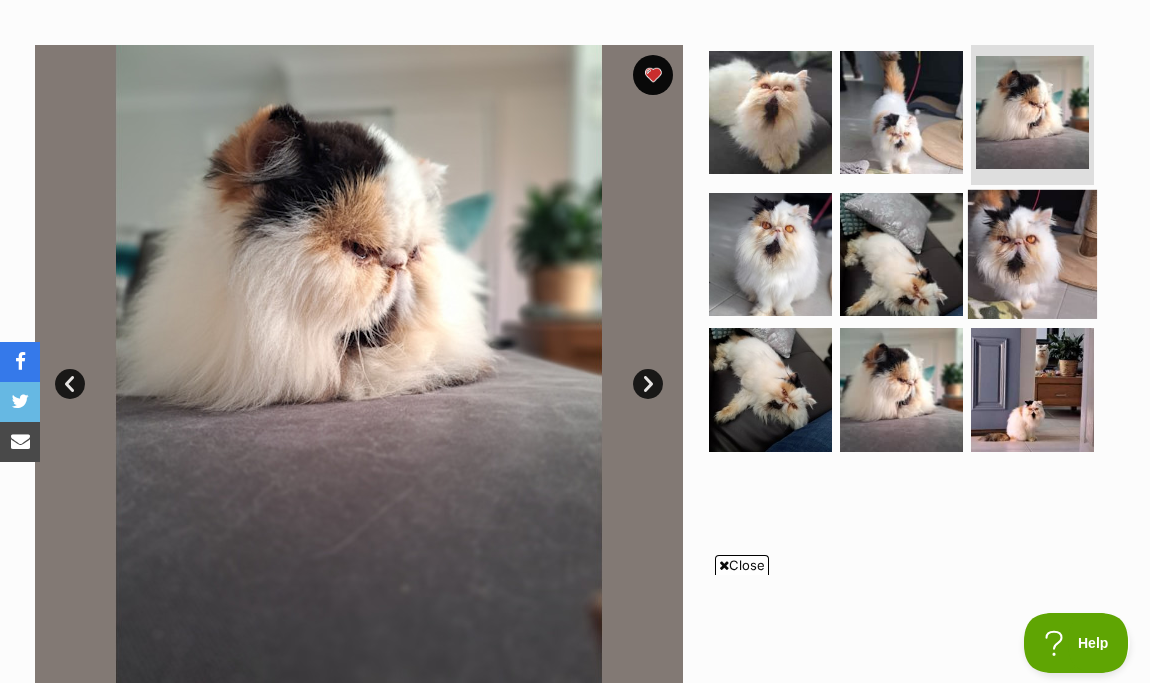 click at bounding box center (1032, 253) 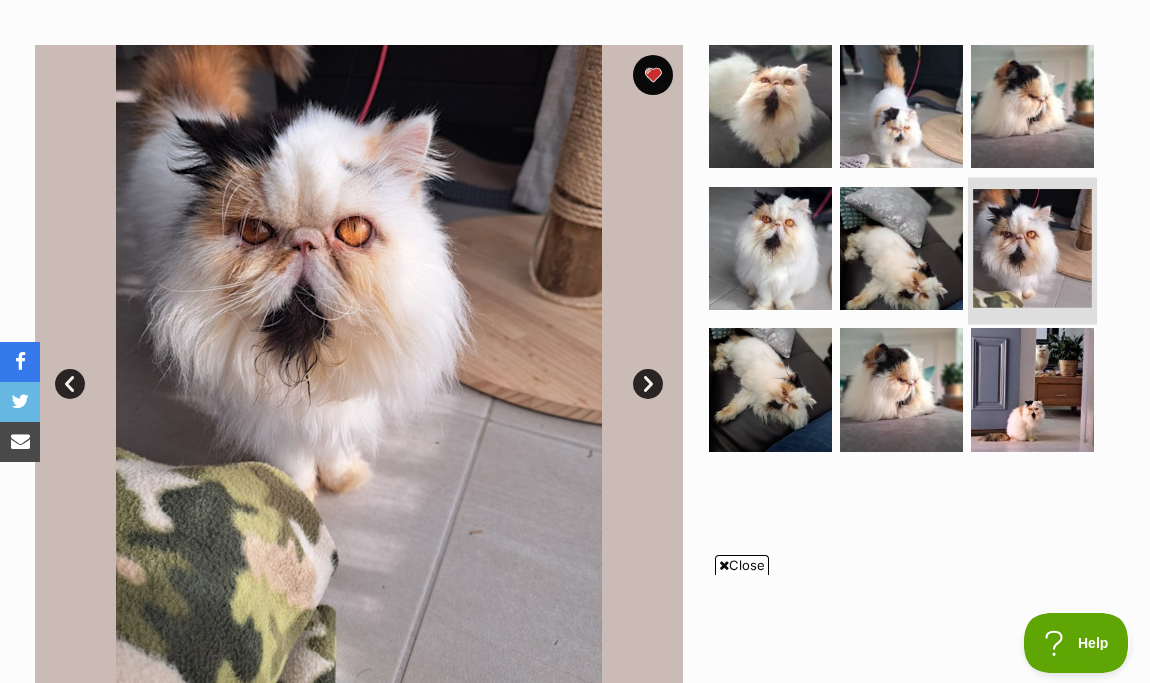 scroll, scrollTop: 0, scrollLeft: 0, axis: both 